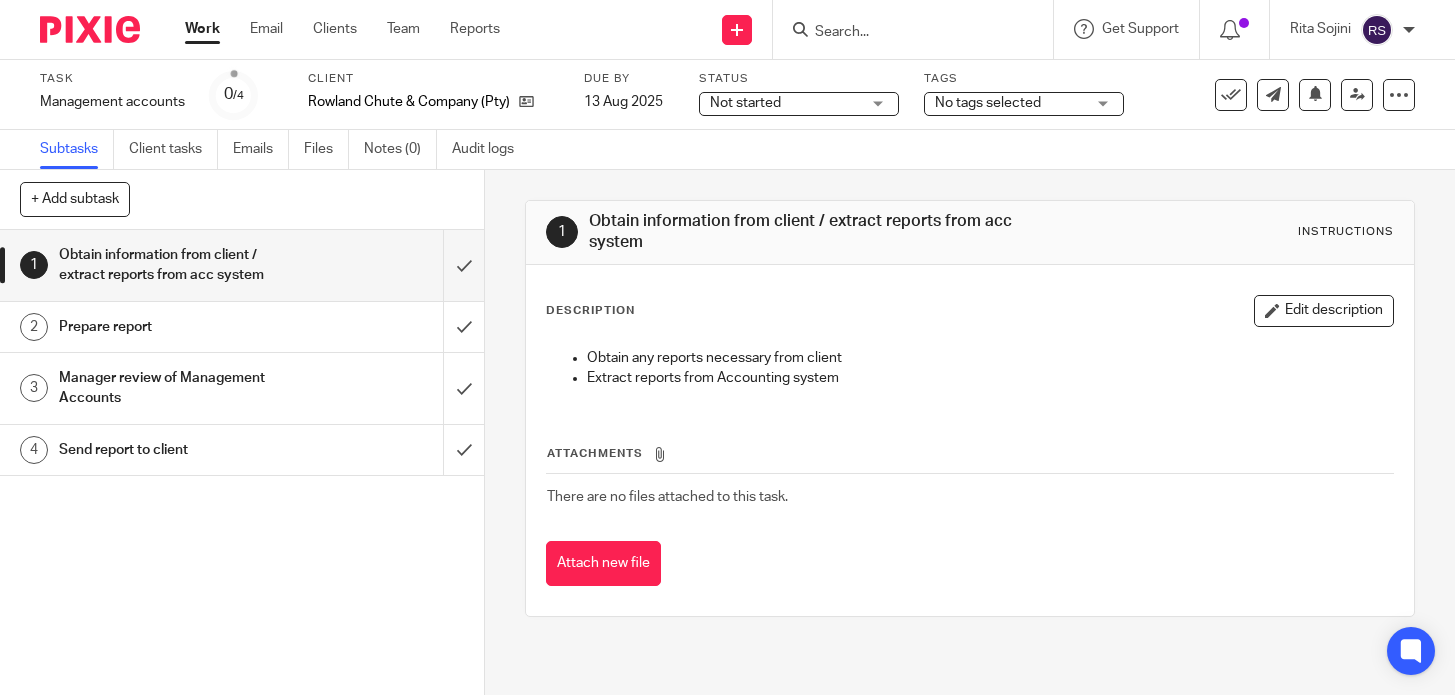 scroll, scrollTop: 0, scrollLeft: 0, axis: both 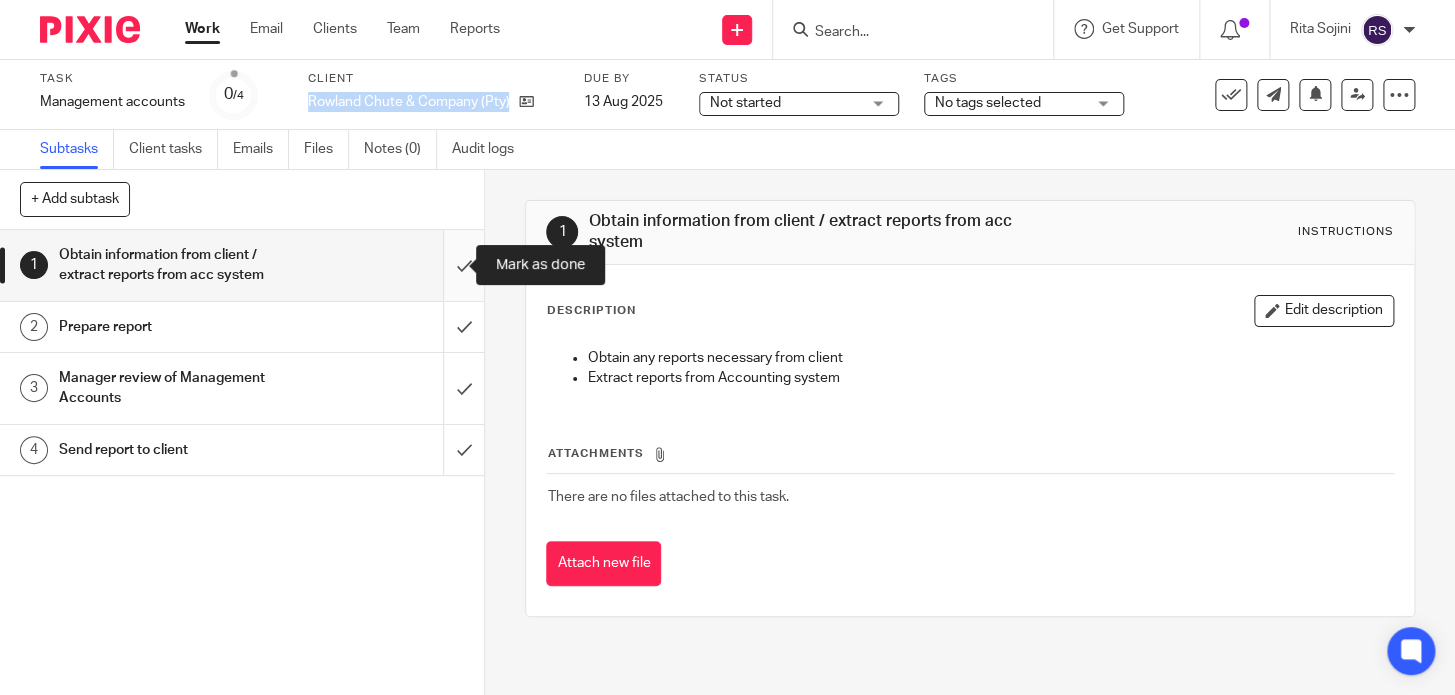 click at bounding box center [242, 265] 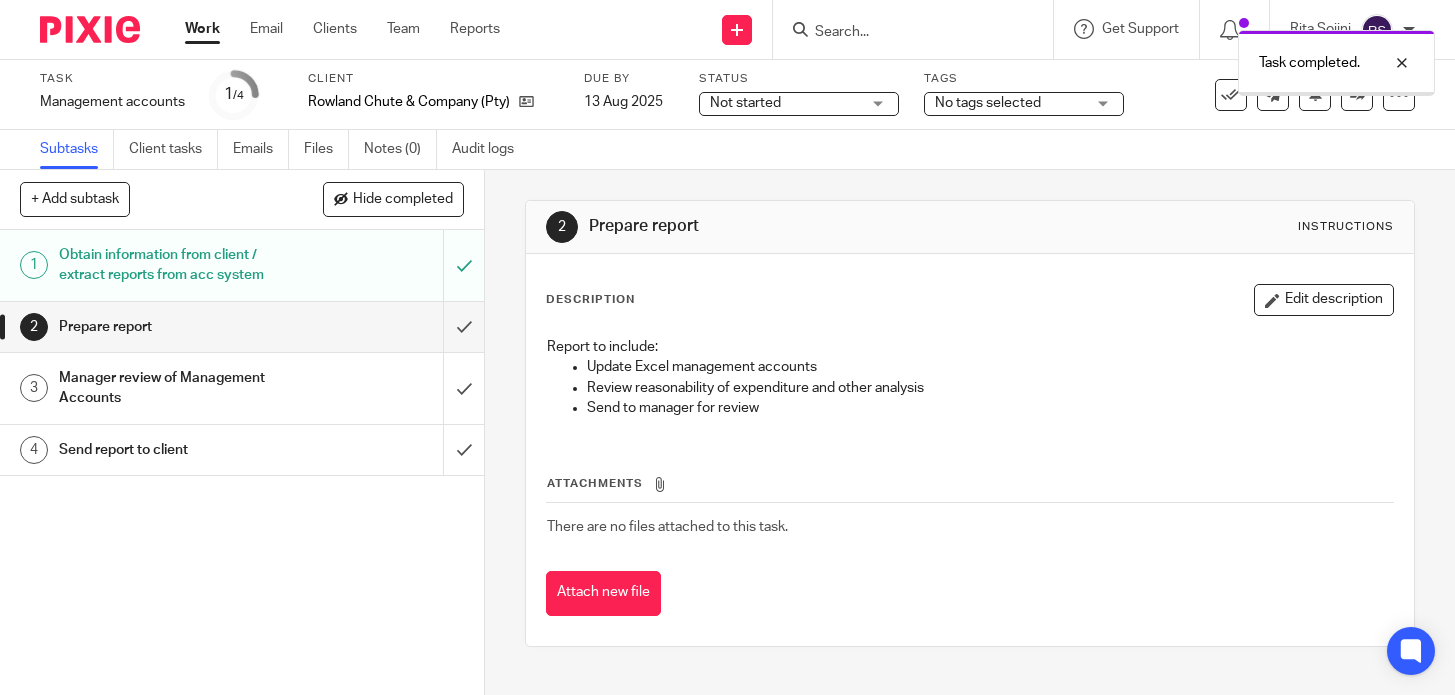 scroll, scrollTop: 0, scrollLeft: 0, axis: both 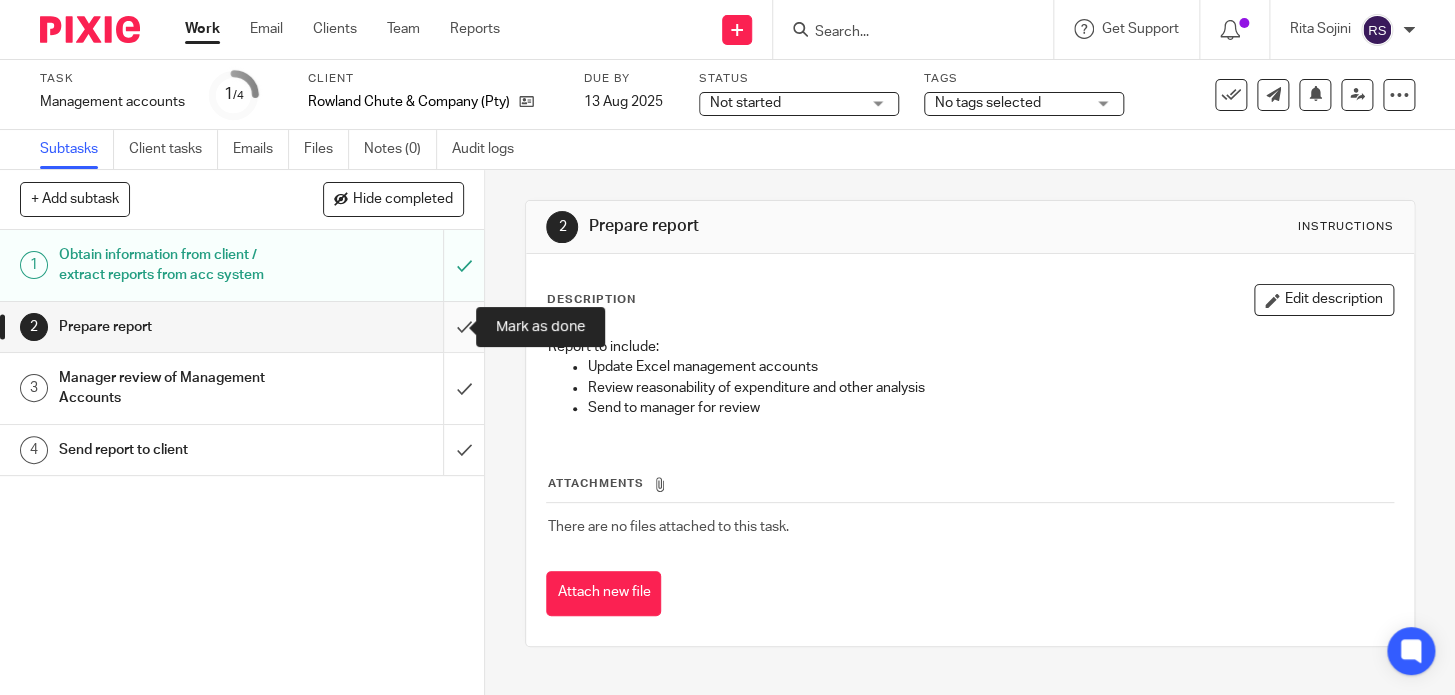 click at bounding box center (242, 327) 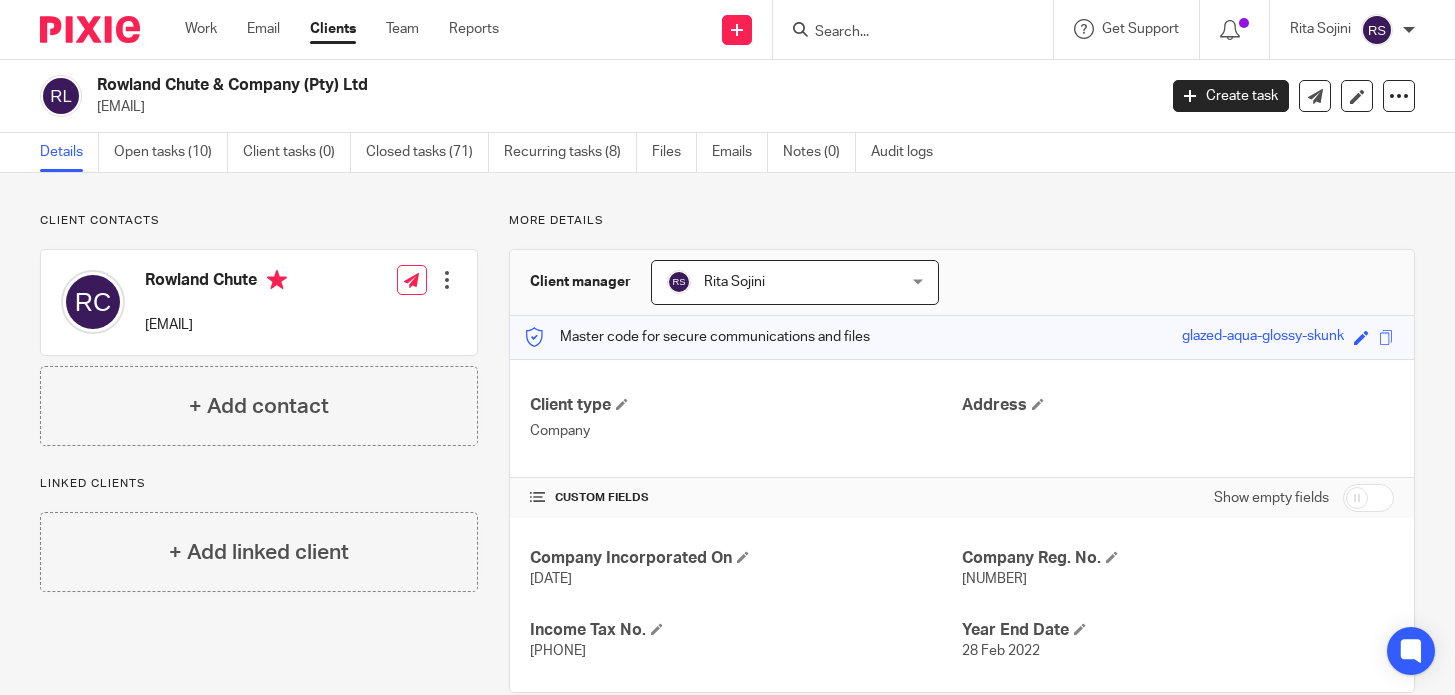 scroll, scrollTop: 0, scrollLeft: 0, axis: both 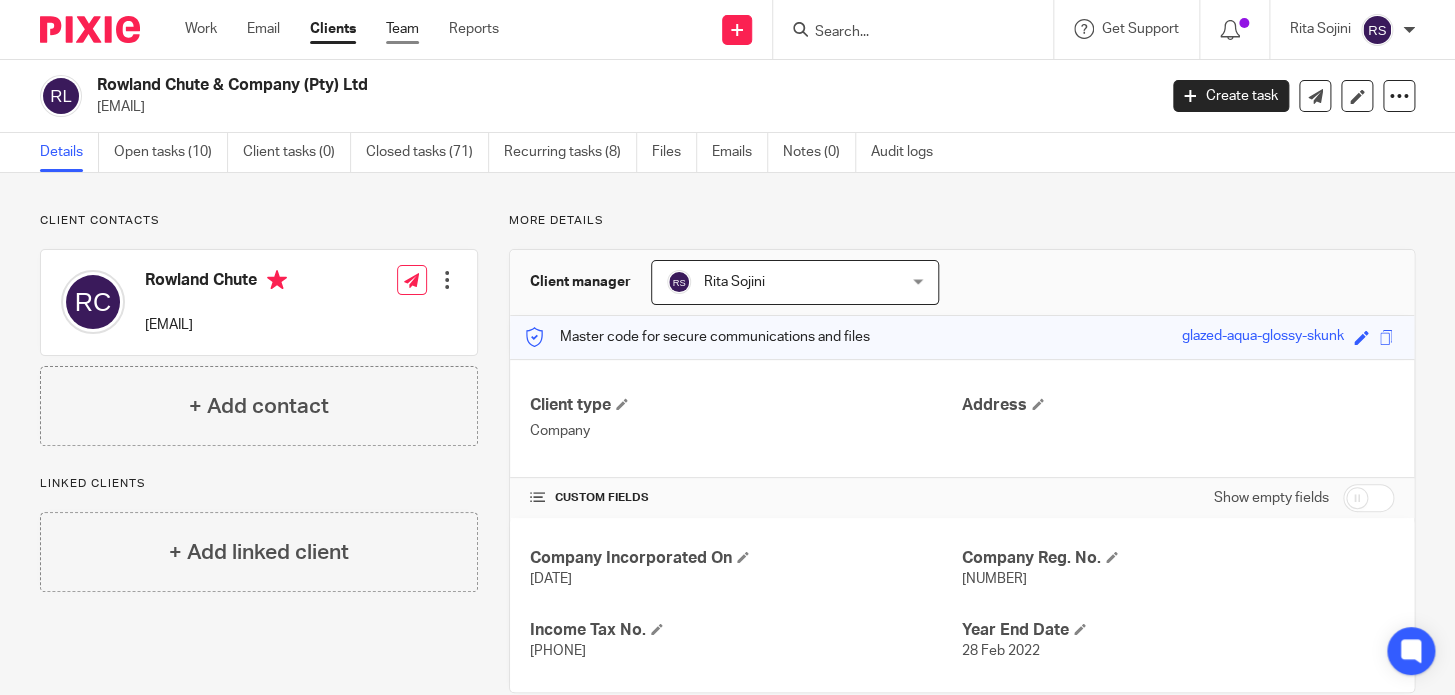 click on "Team" at bounding box center (402, 29) 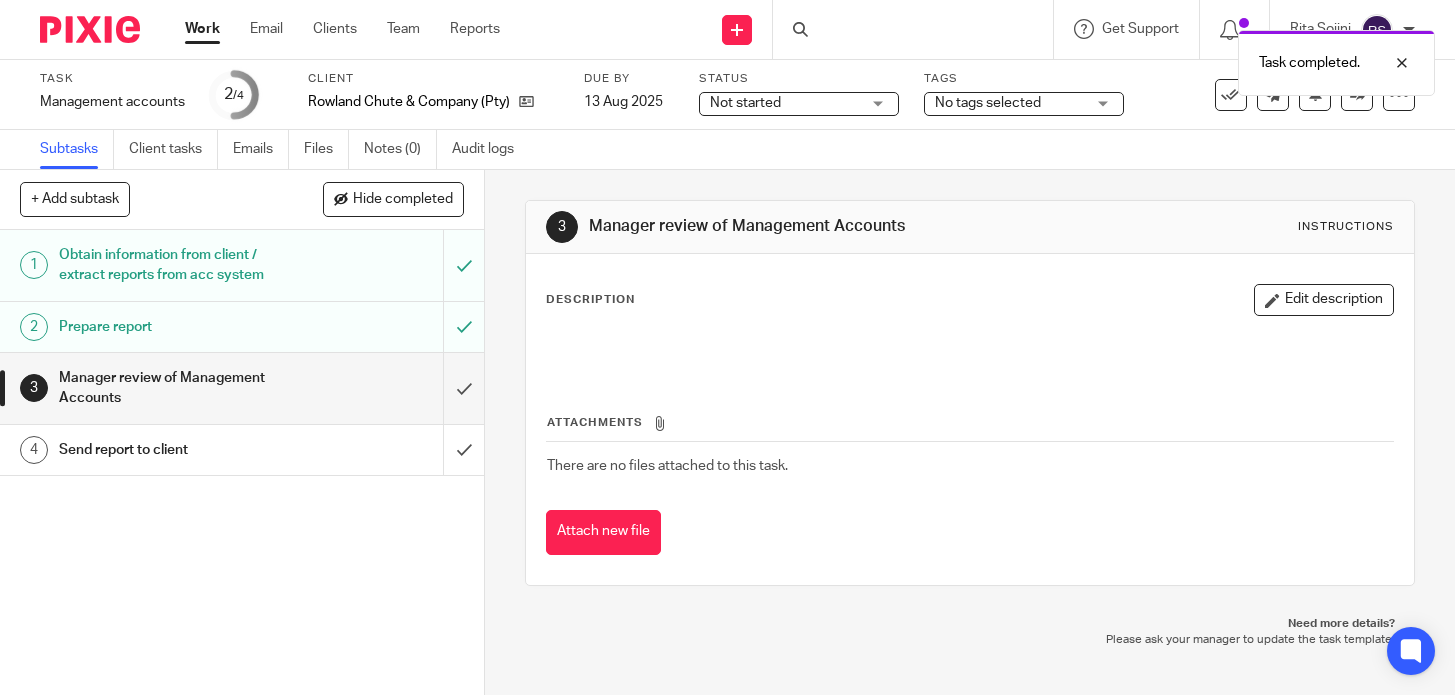 scroll, scrollTop: 0, scrollLeft: 0, axis: both 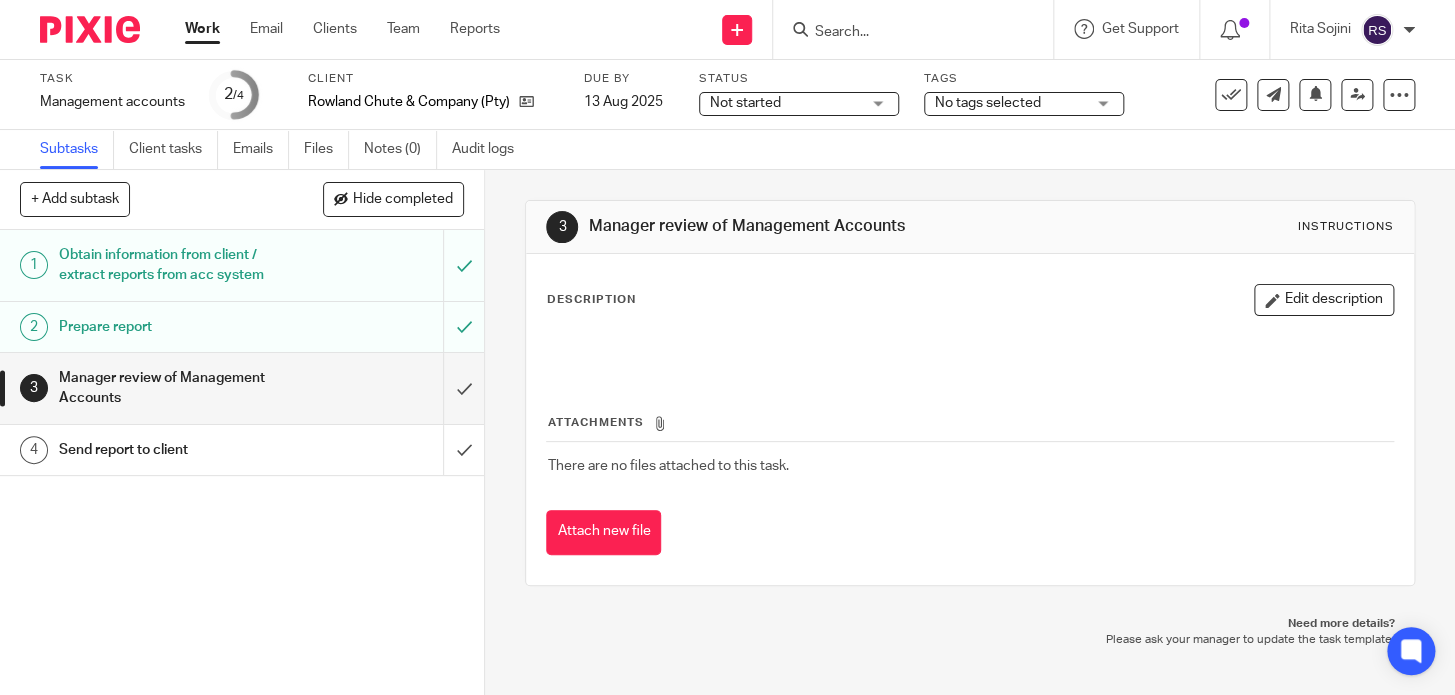 click on "Subtasks
Client tasks
Emails
Files
Notes (0)
Audit logs" at bounding box center (727, 150) 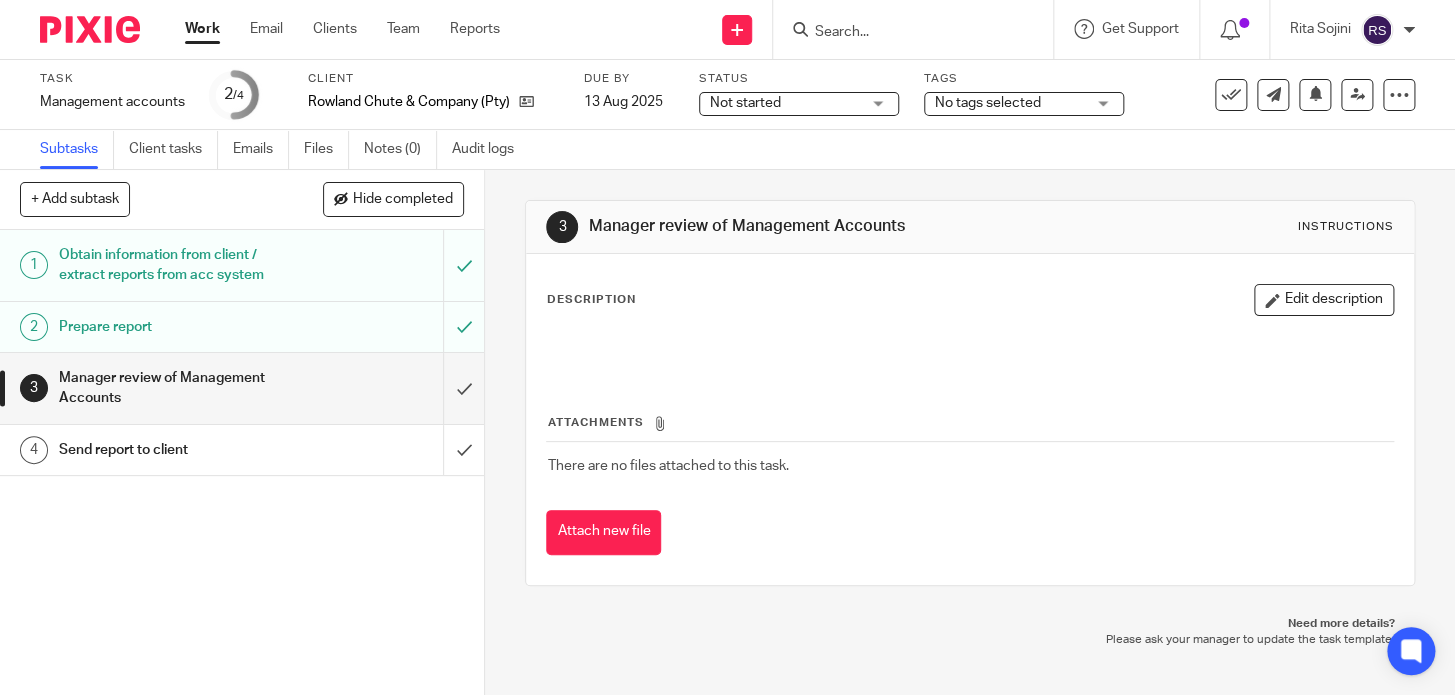 click on "Subtasks
Client tasks
Emails
Files
Notes (0)
Audit logs" at bounding box center (727, 150) 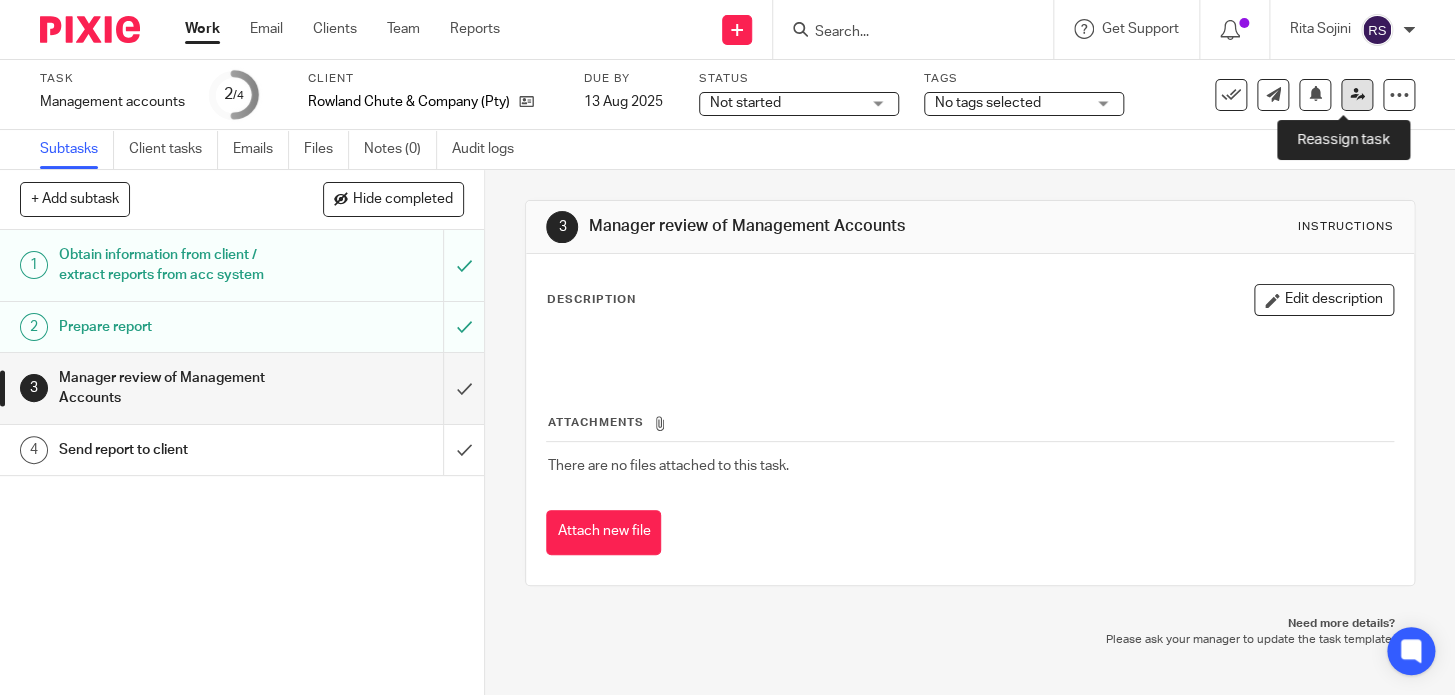 click at bounding box center [1357, 95] 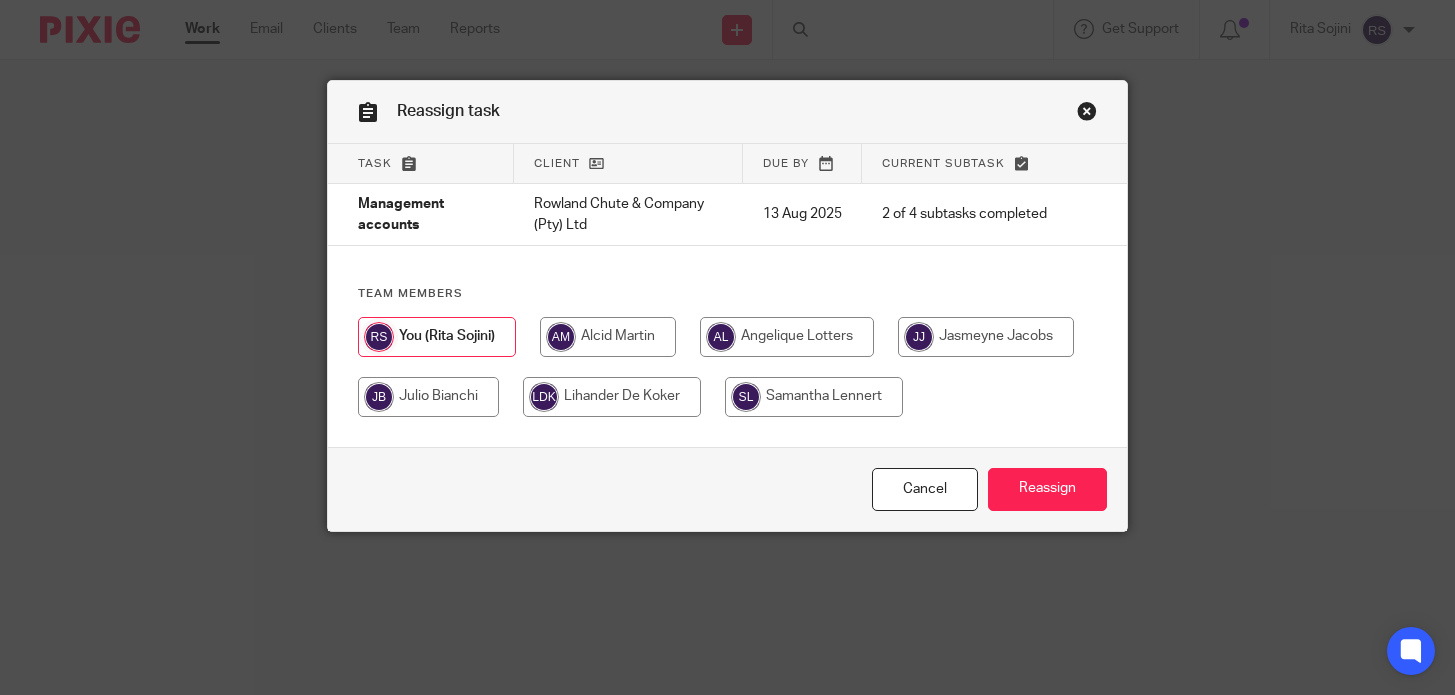 scroll, scrollTop: 0, scrollLeft: 0, axis: both 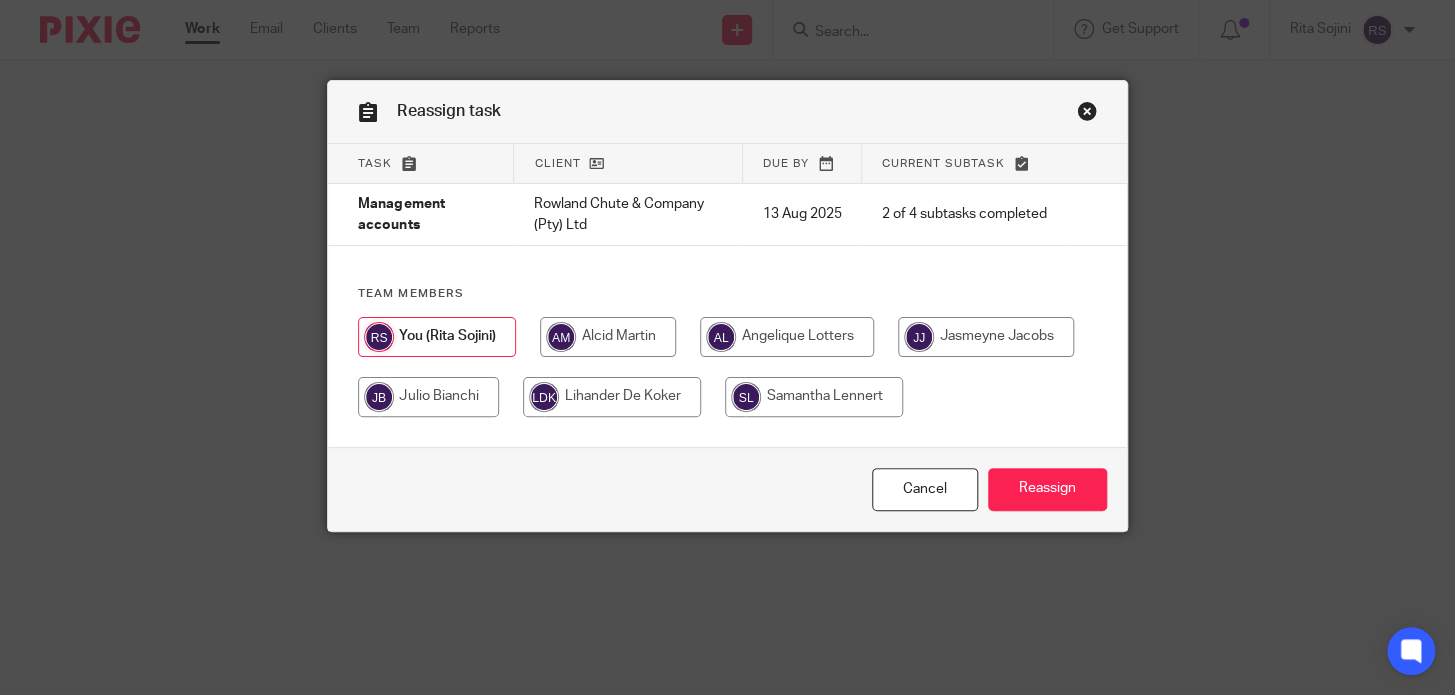 click at bounding box center (787, 337) 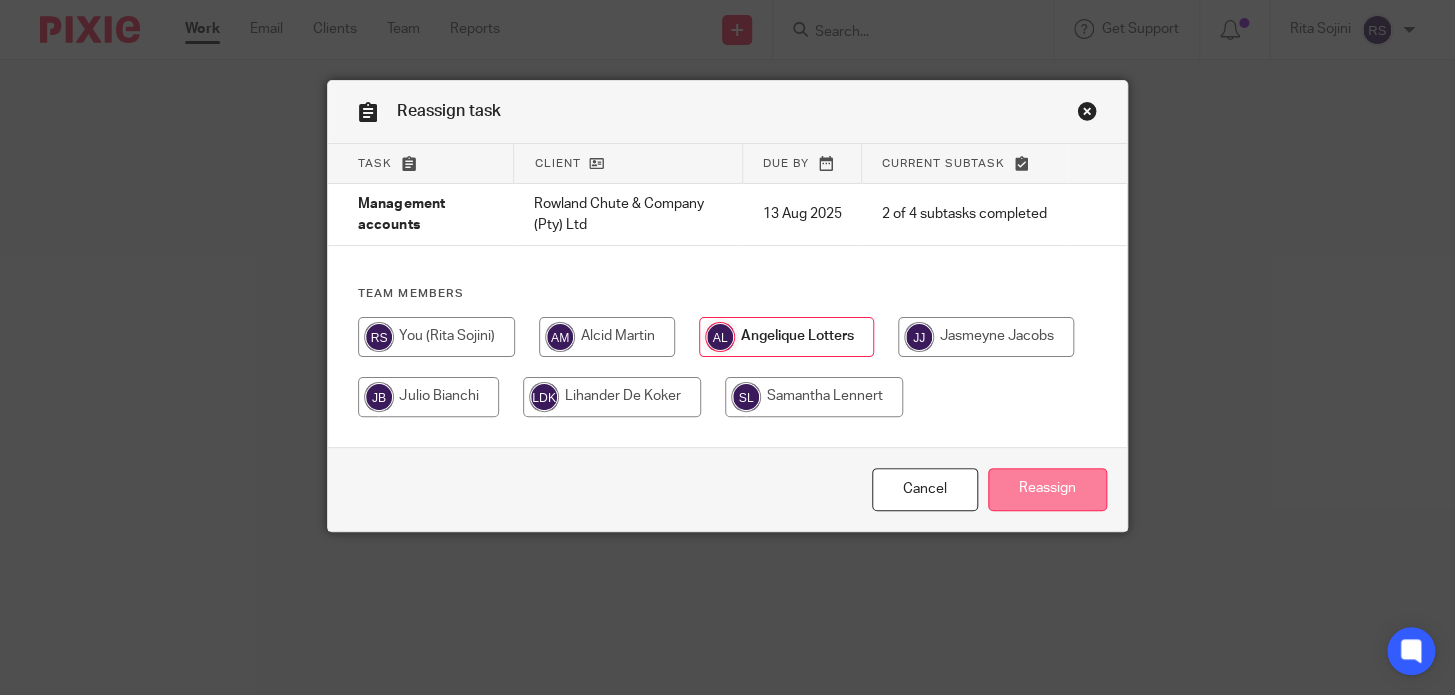 click on "Reassign" at bounding box center (1047, 489) 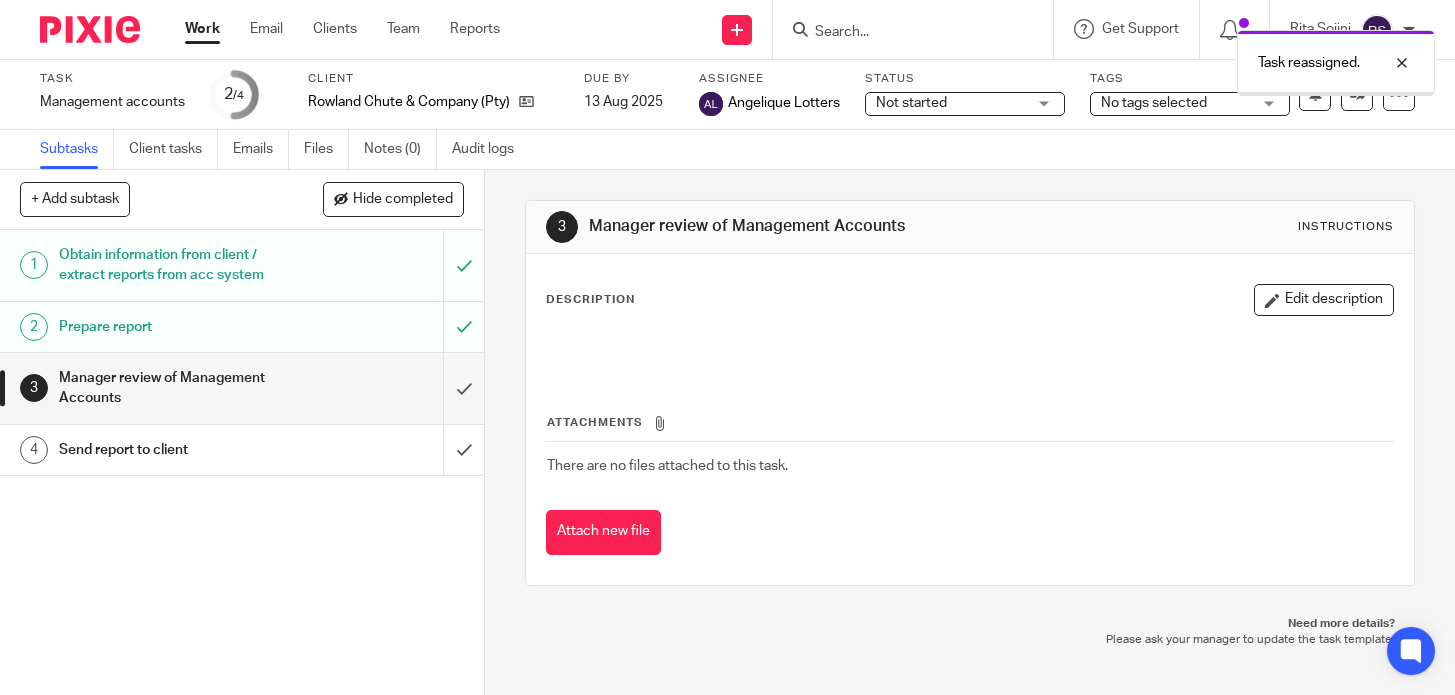 scroll, scrollTop: 0, scrollLeft: 0, axis: both 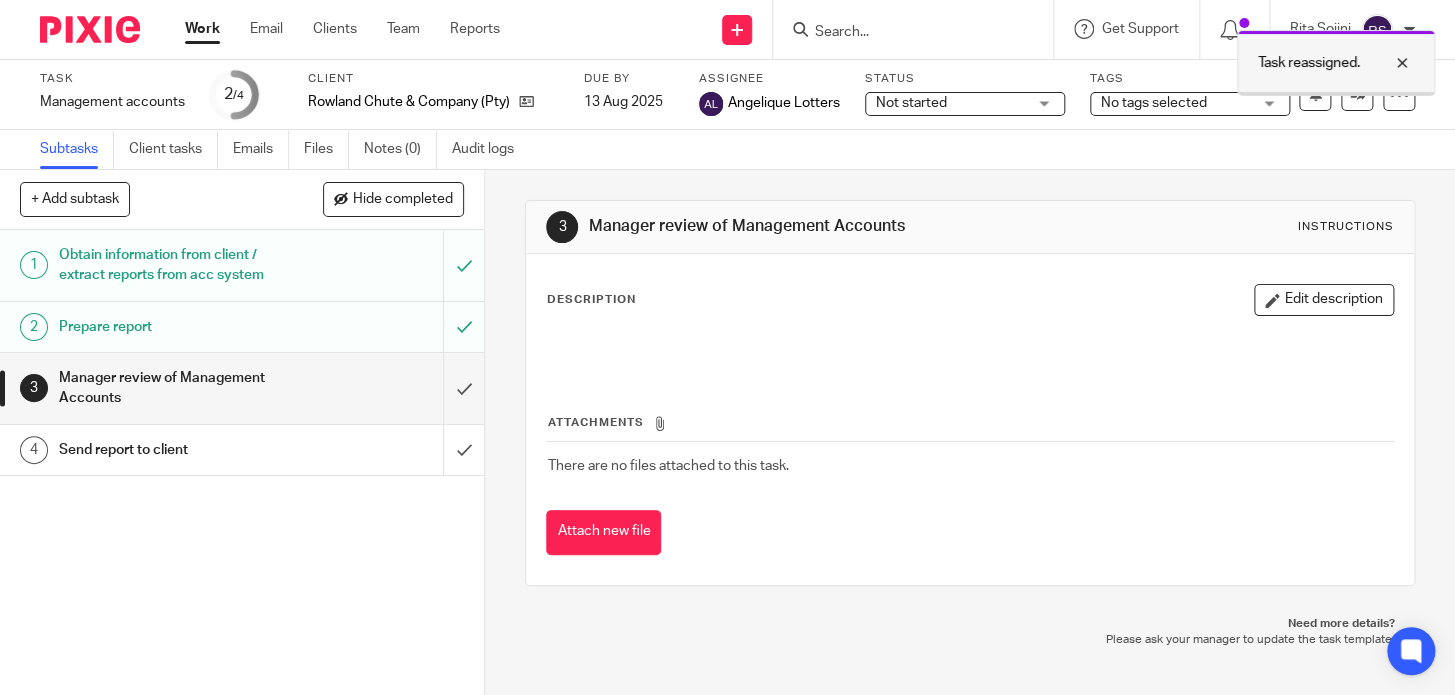 click at bounding box center (1387, 63) 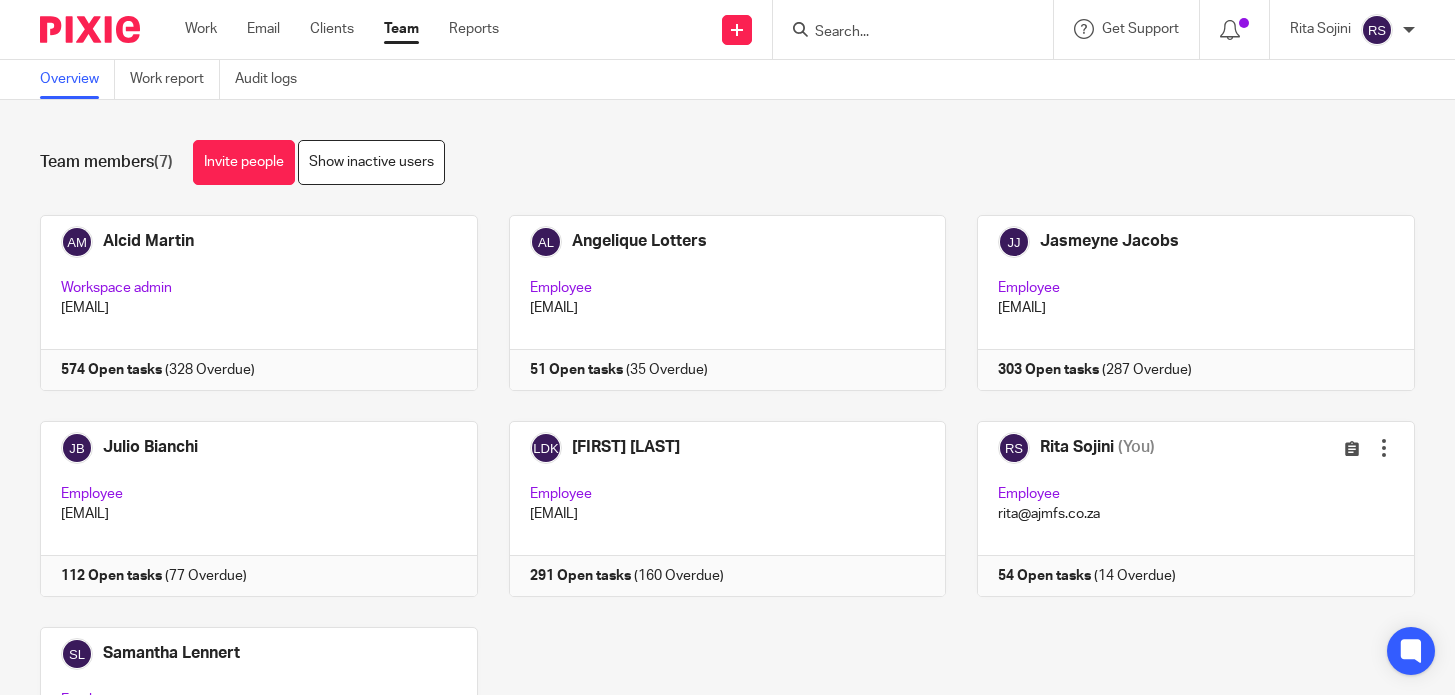 scroll, scrollTop: 0, scrollLeft: 0, axis: both 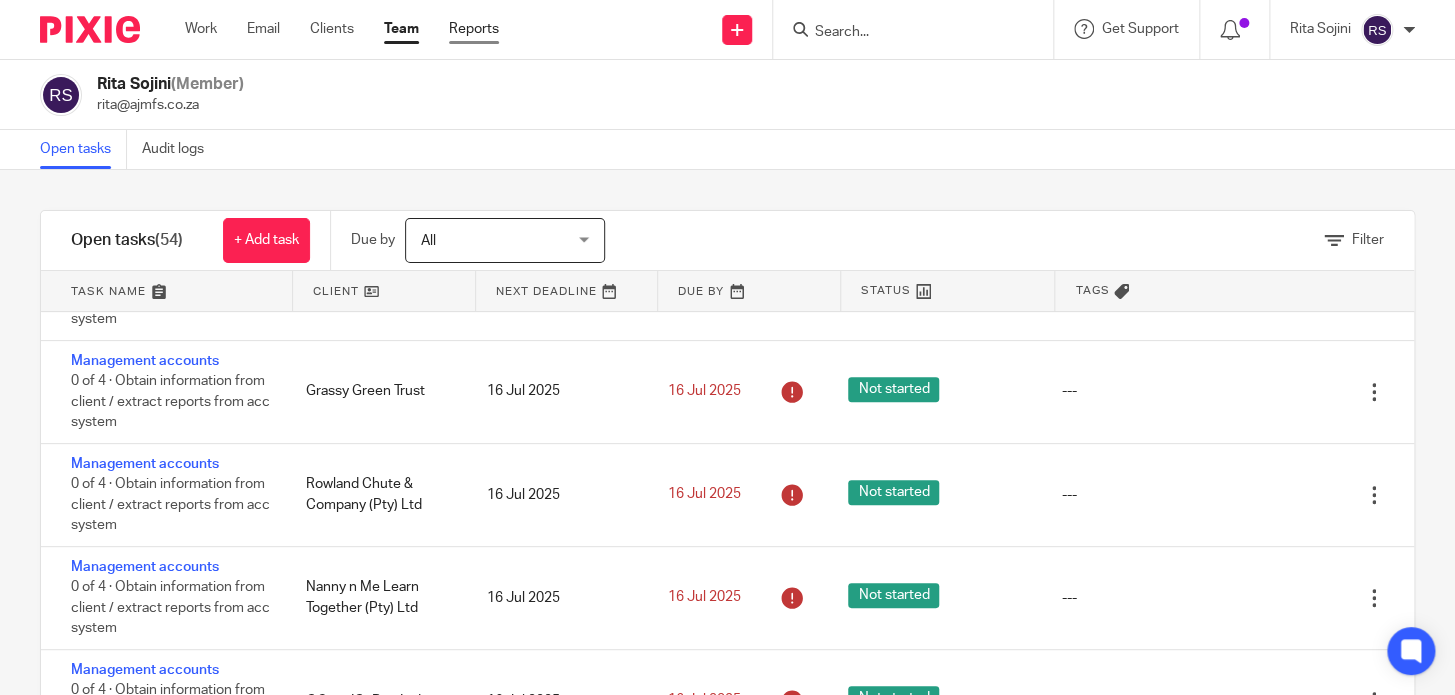 click on "Reports" at bounding box center [474, 29] 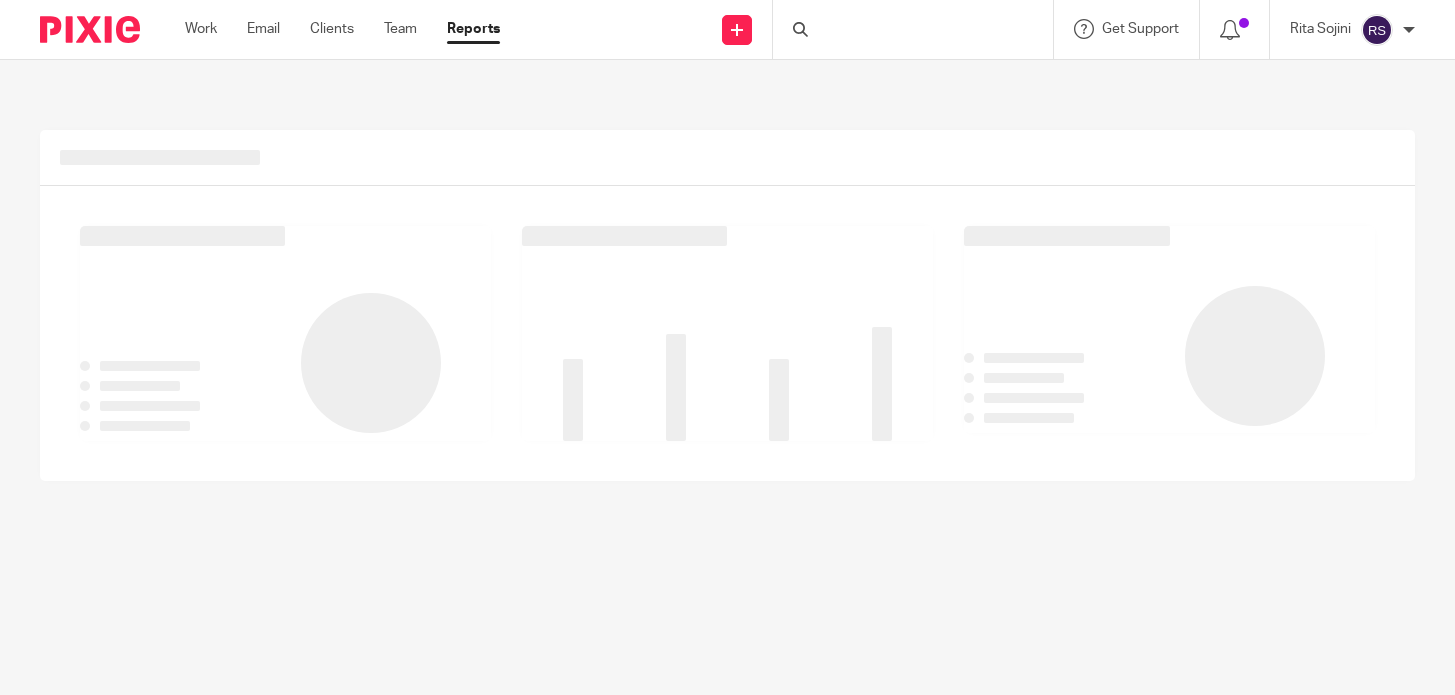 scroll, scrollTop: 0, scrollLeft: 0, axis: both 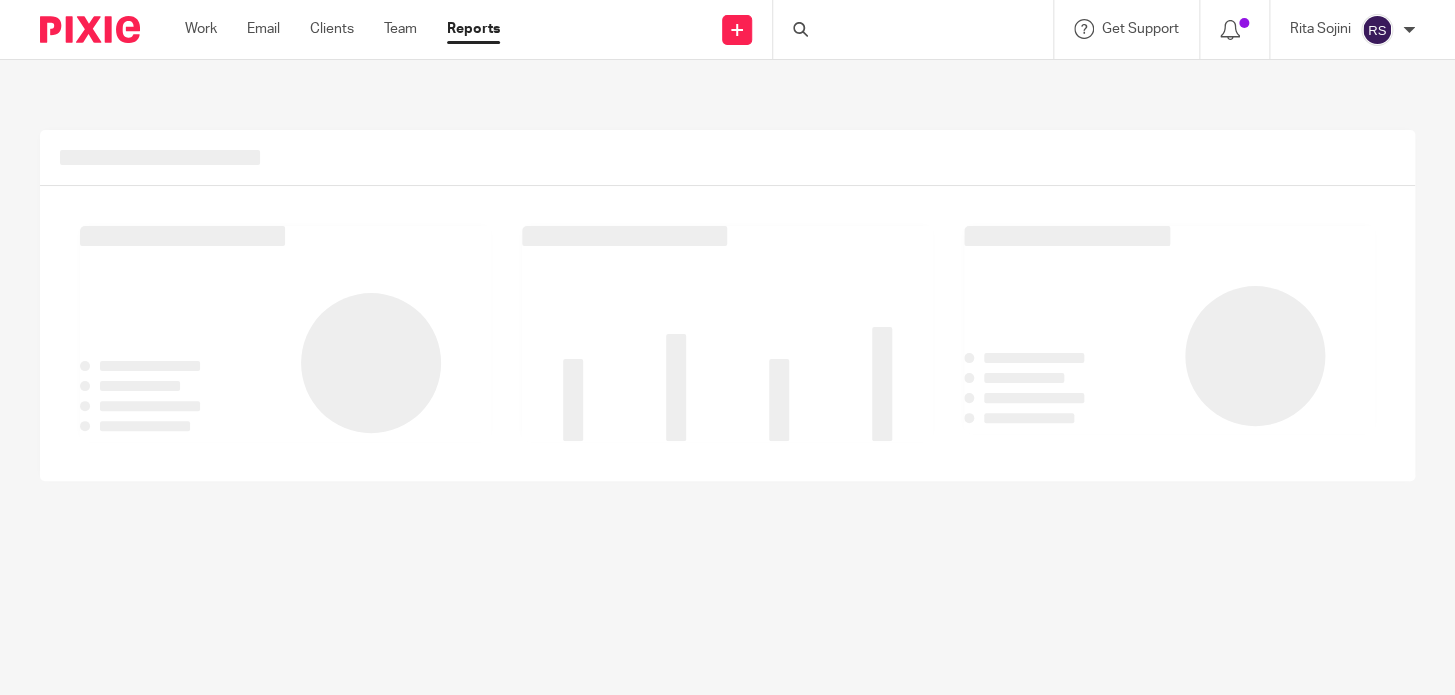 click on "Team" at bounding box center (400, 29) 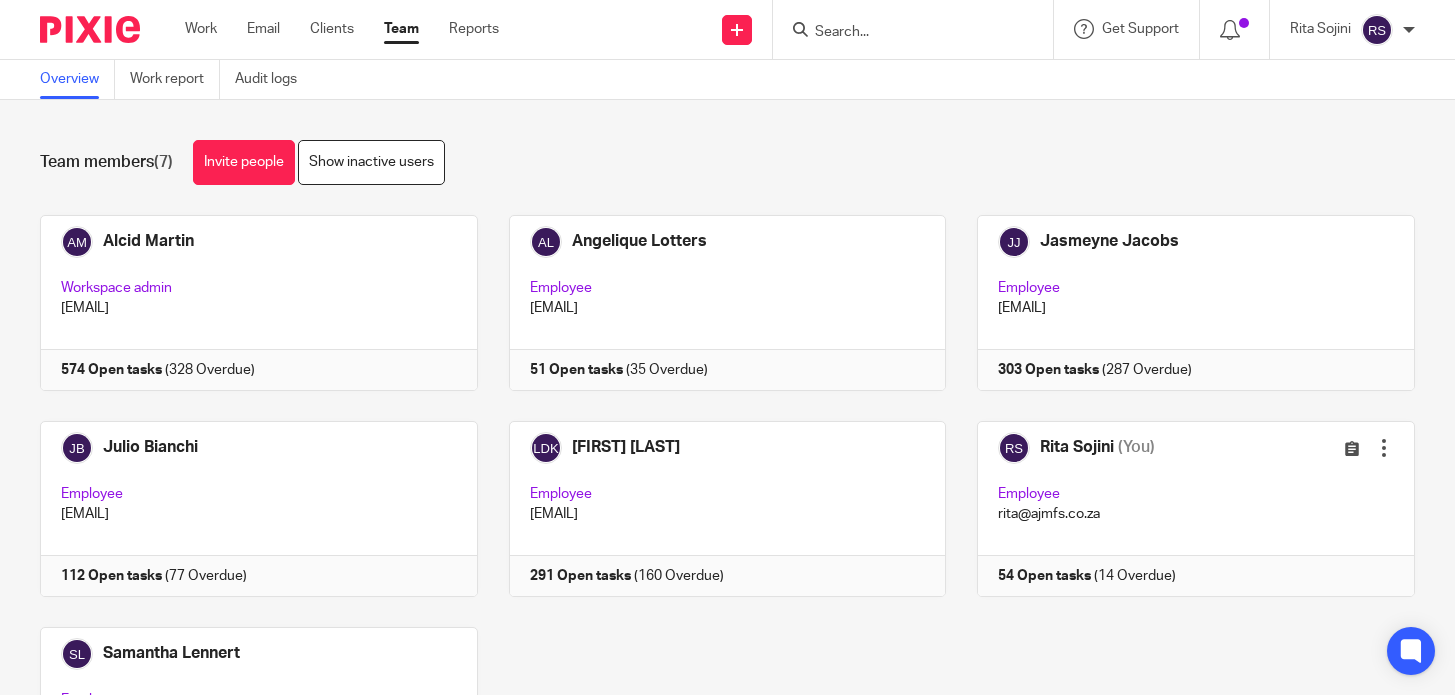 scroll, scrollTop: 0, scrollLeft: 0, axis: both 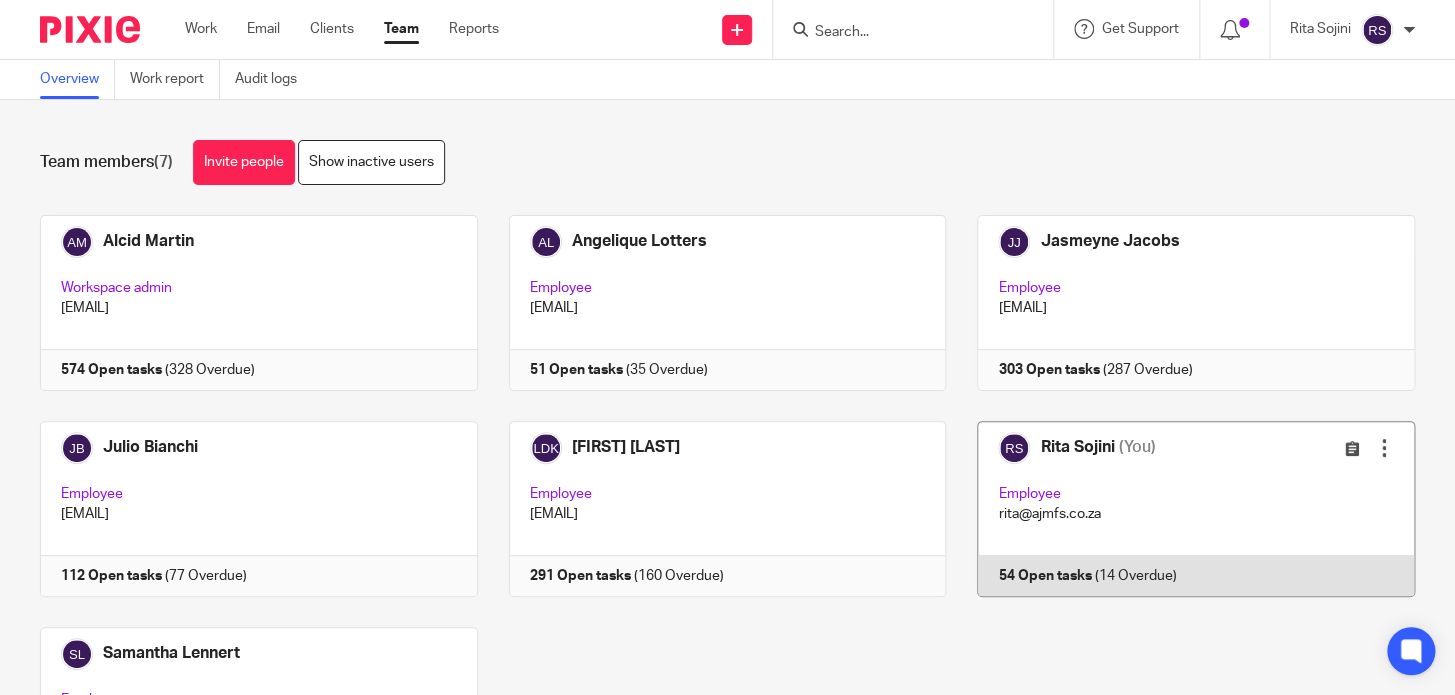click at bounding box center (1180, 509) 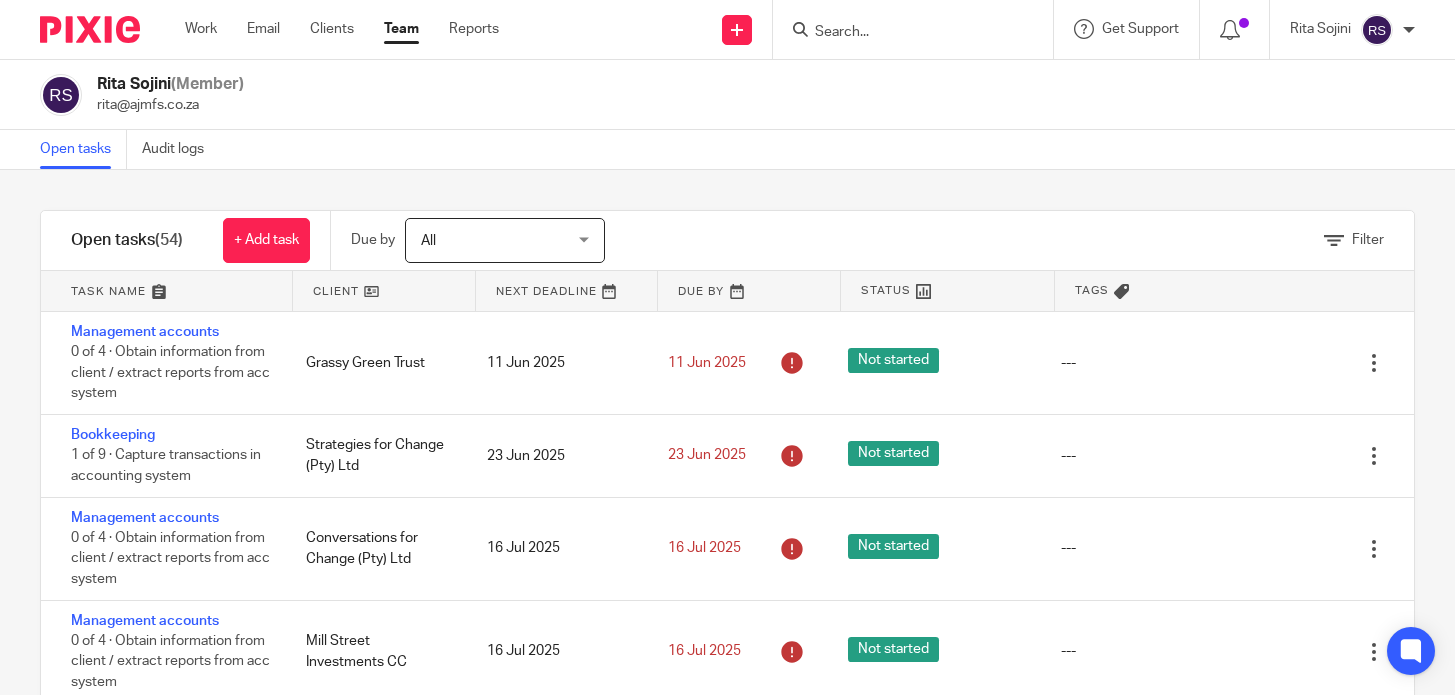 scroll, scrollTop: 0, scrollLeft: 0, axis: both 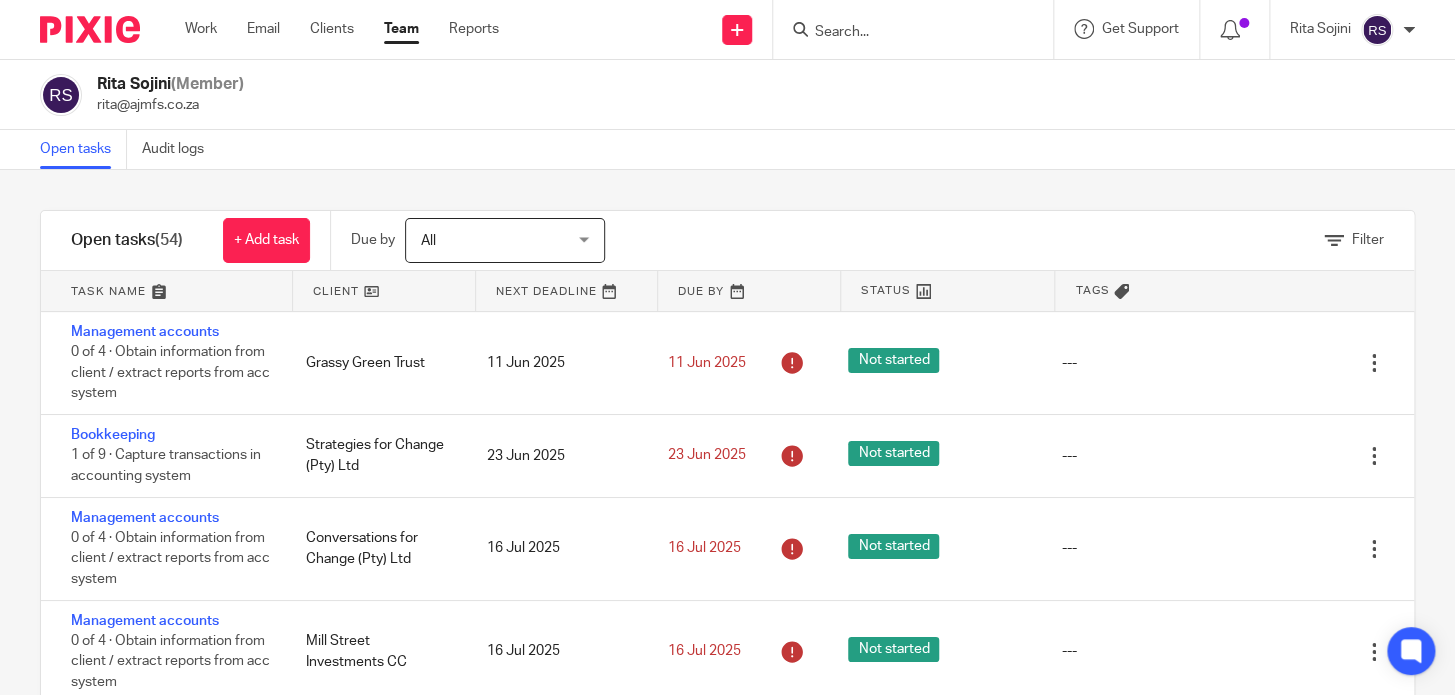 click at bounding box center (166, 291) 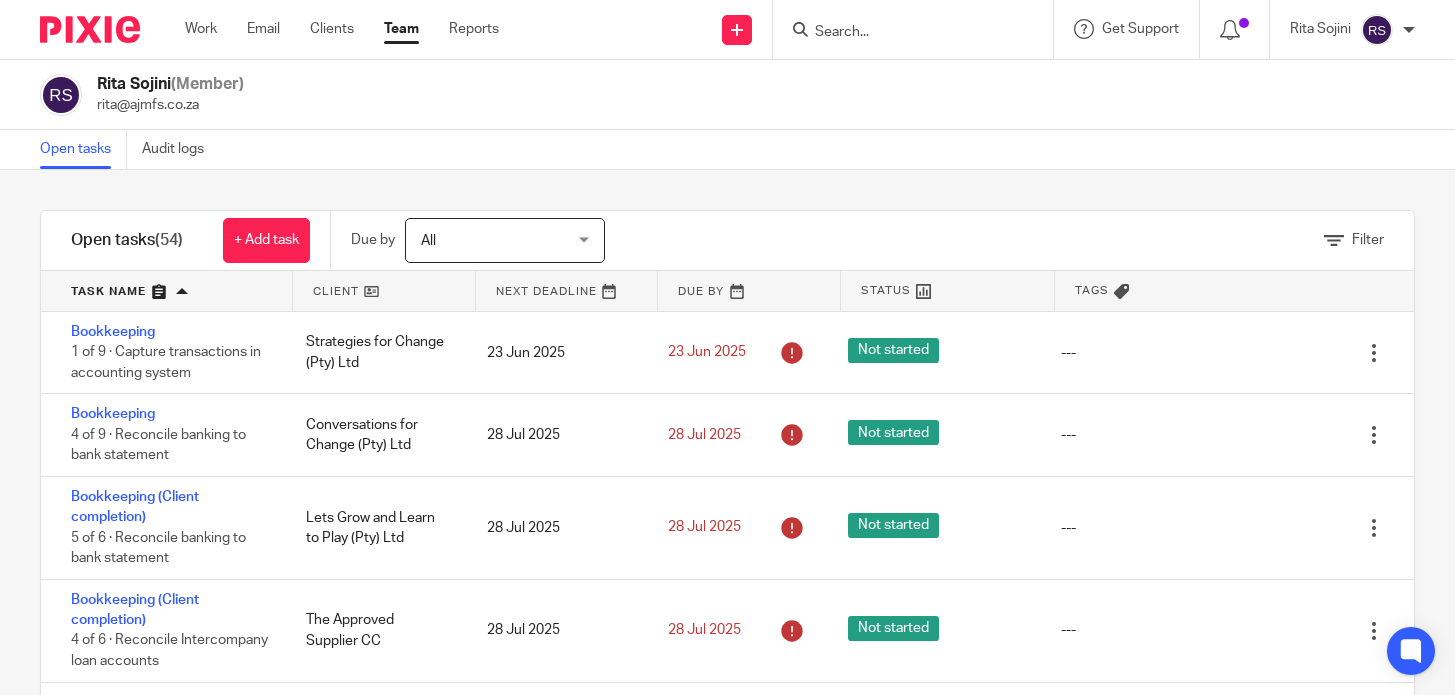 scroll, scrollTop: 0, scrollLeft: 0, axis: both 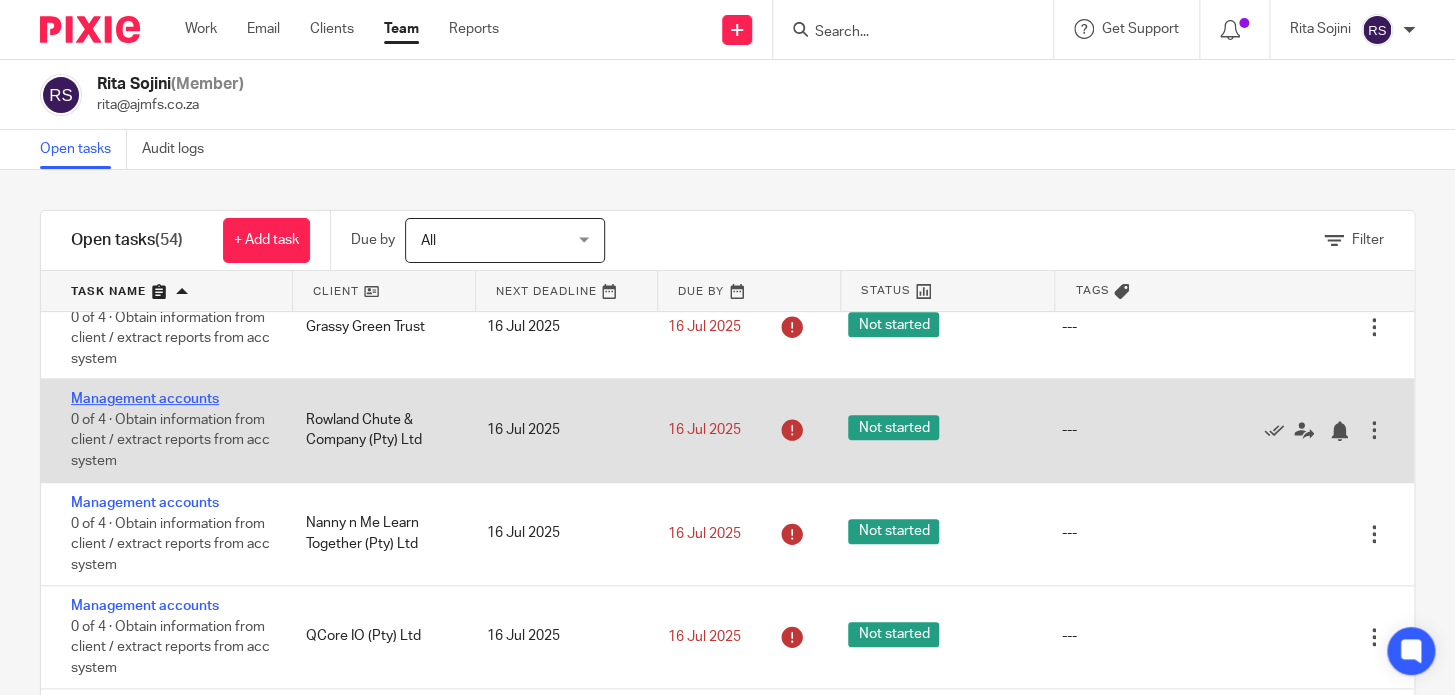 click on "Management accounts" at bounding box center [145, 399] 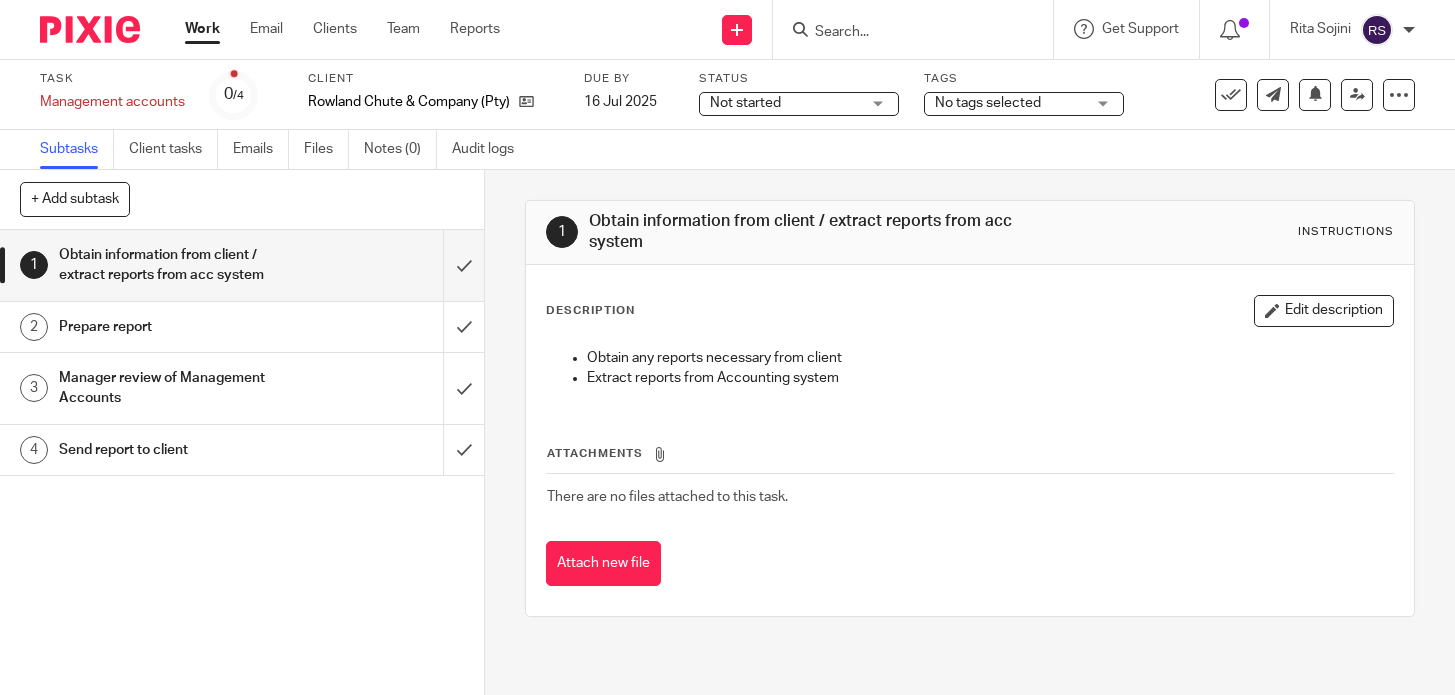 scroll, scrollTop: 0, scrollLeft: 0, axis: both 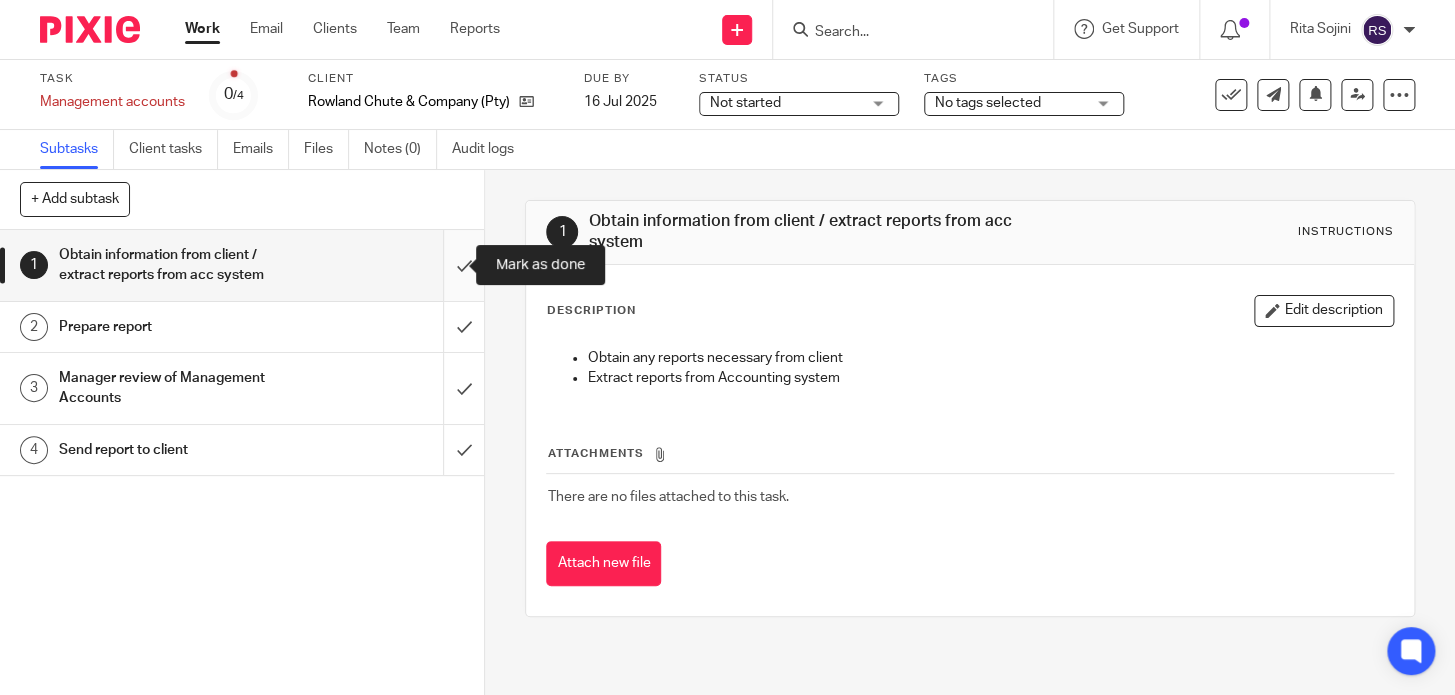 click at bounding box center [242, 265] 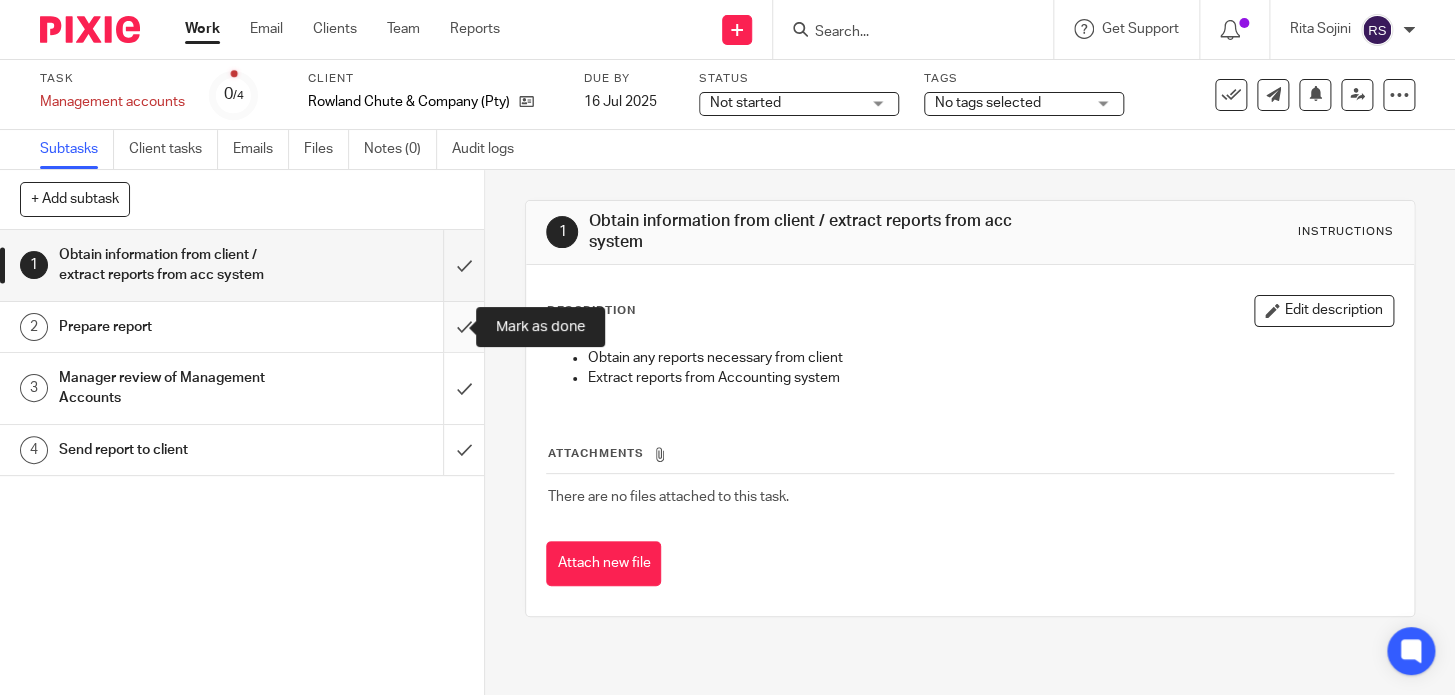 click at bounding box center (242, 327) 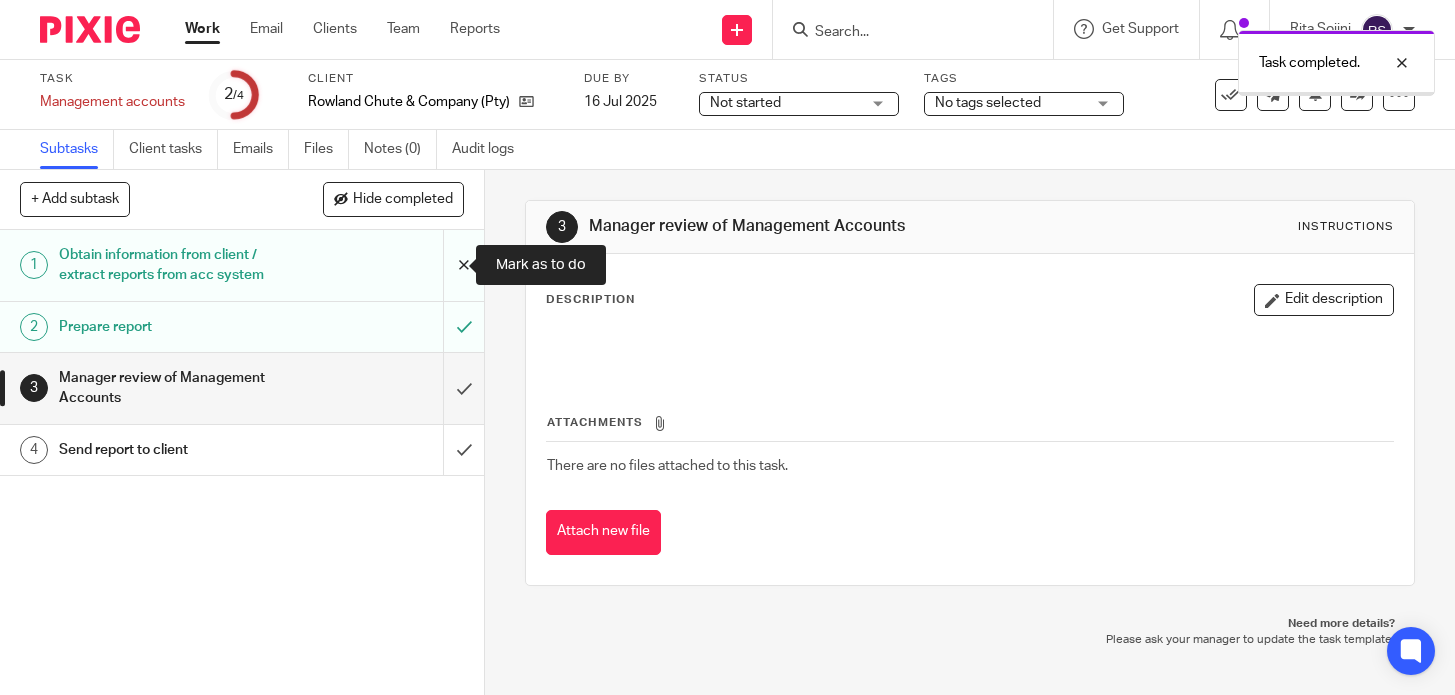 scroll, scrollTop: 0, scrollLeft: 0, axis: both 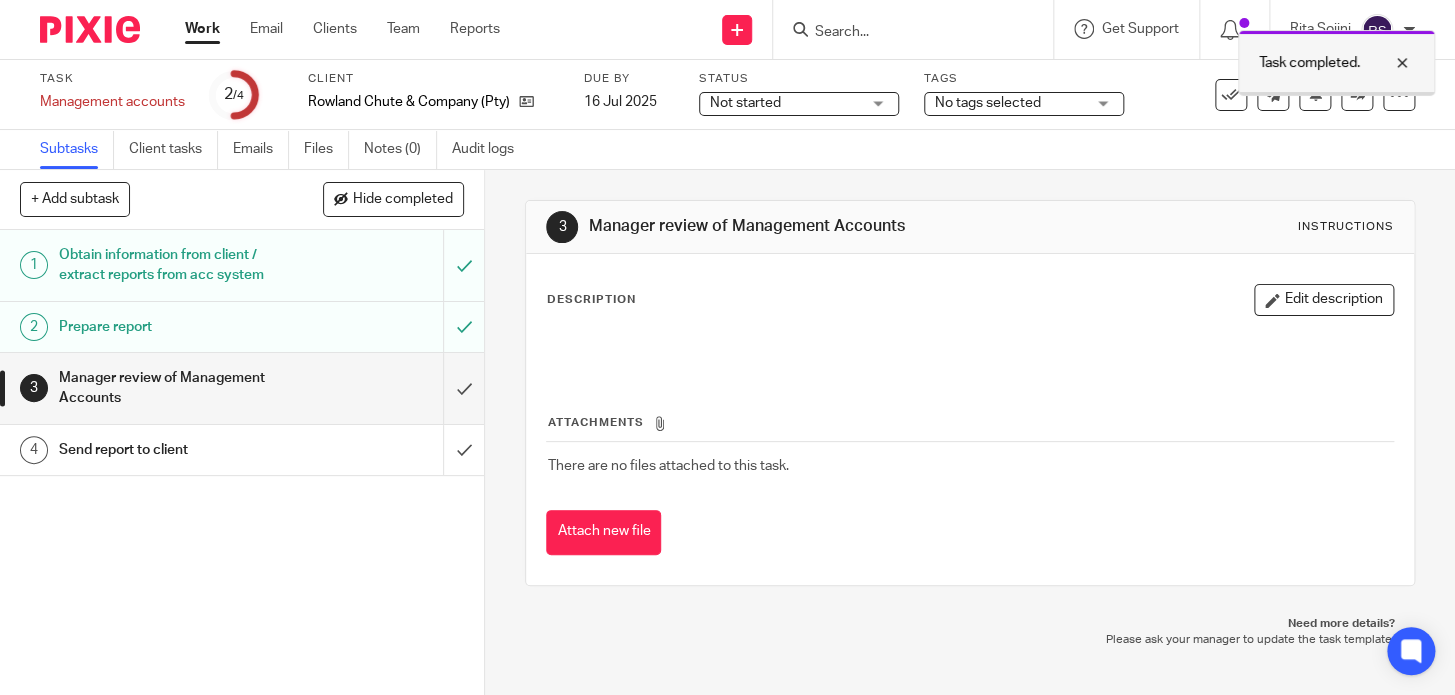 click at bounding box center (1387, 63) 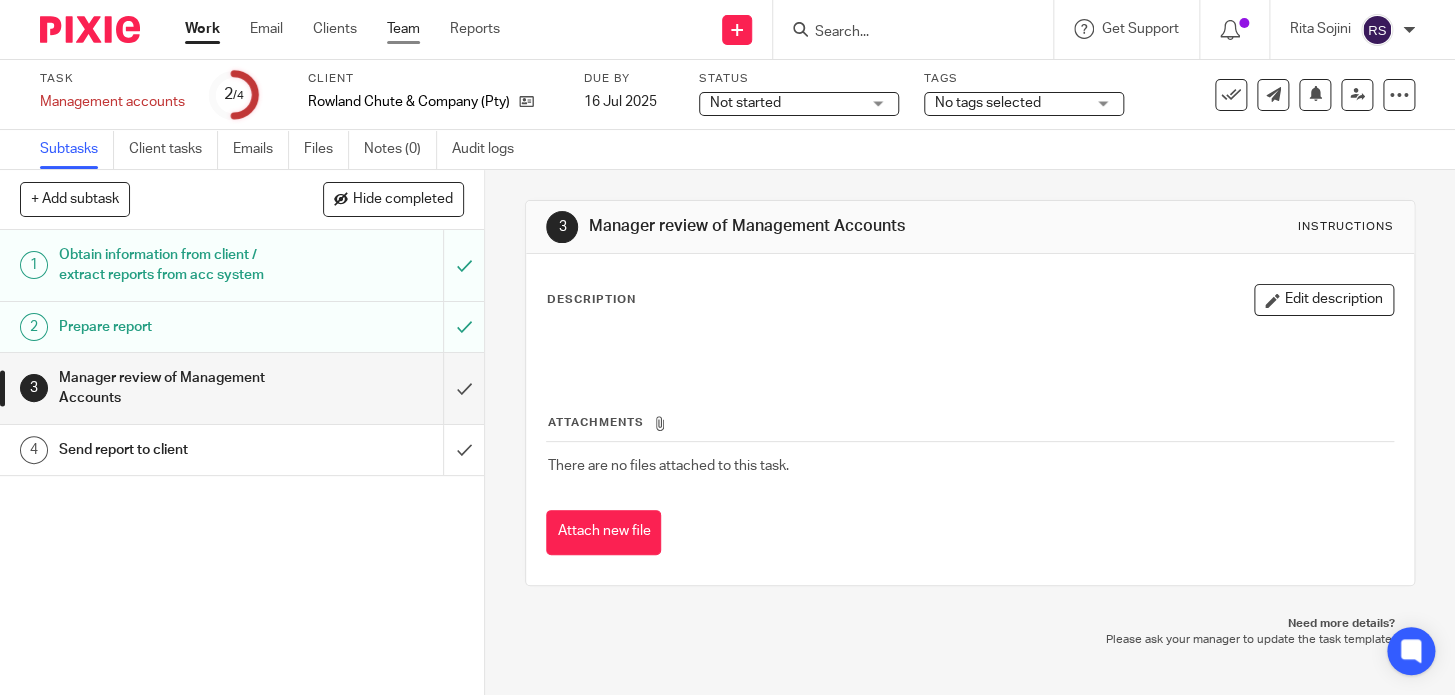 click on "Team" at bounding box center [403, 29] 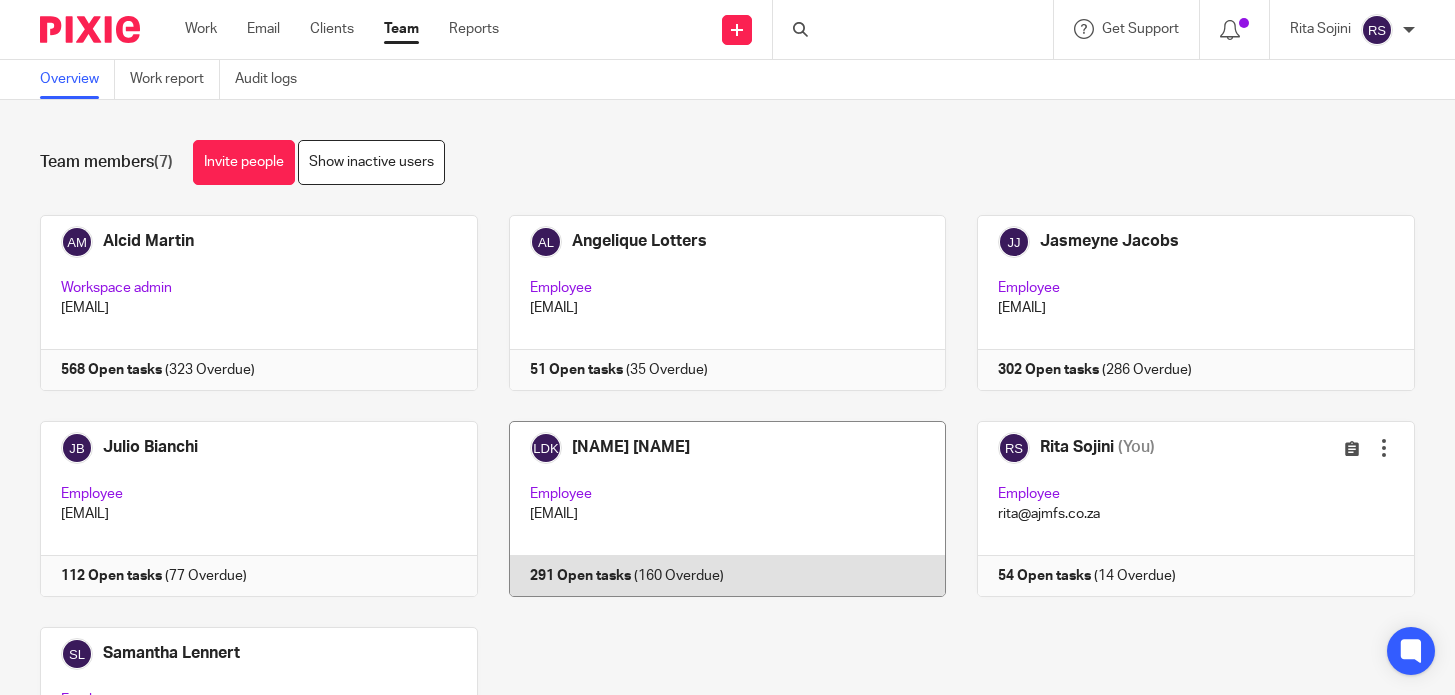 scroll, scrollTop: 0, scrollLeft: 0, axis: both 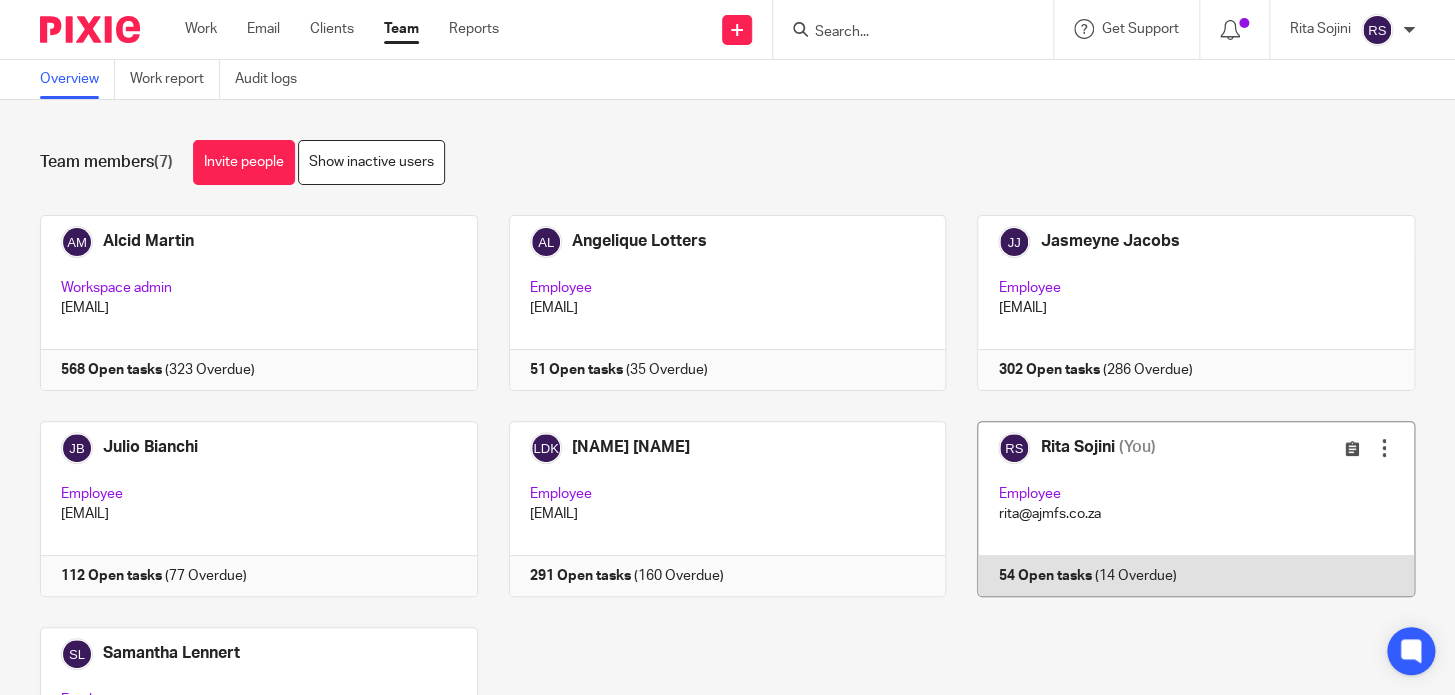click at bounding box center [1180, 509] 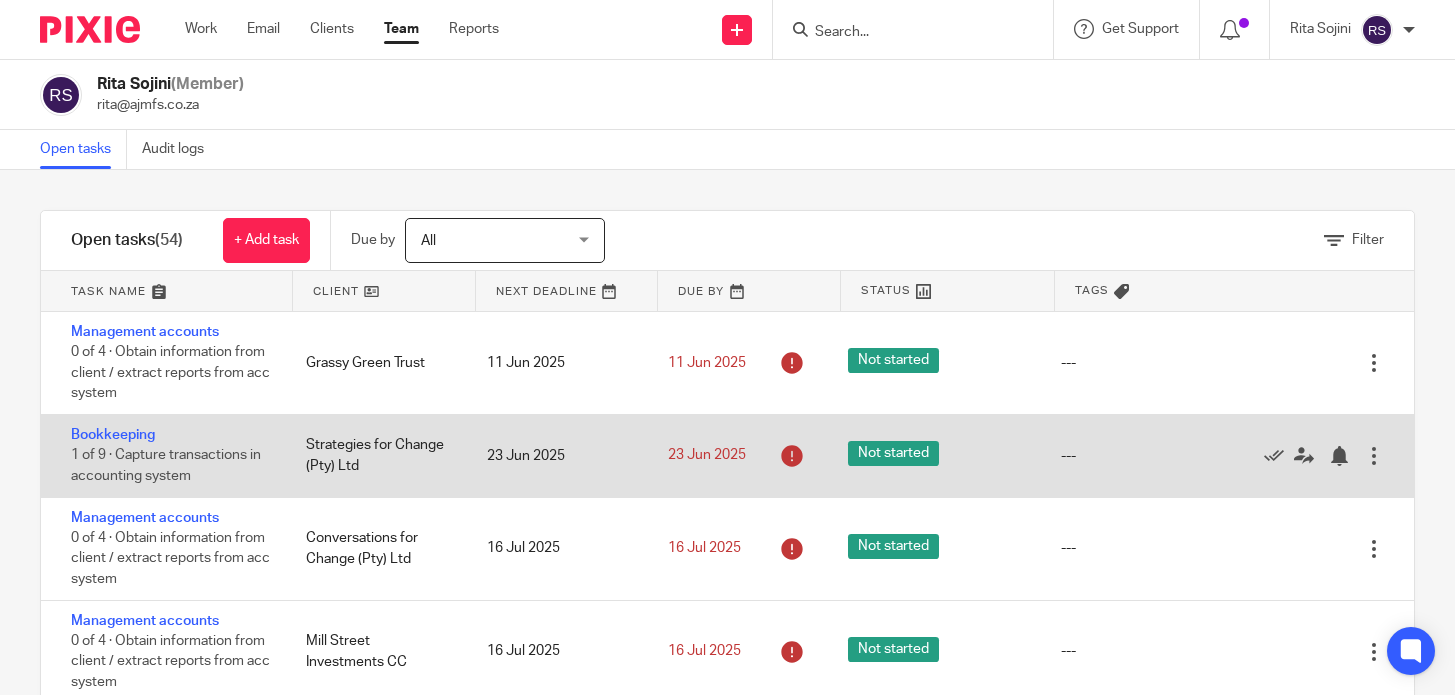 scroll, scrollTop: 0, scrollLeft: 0, axis: both 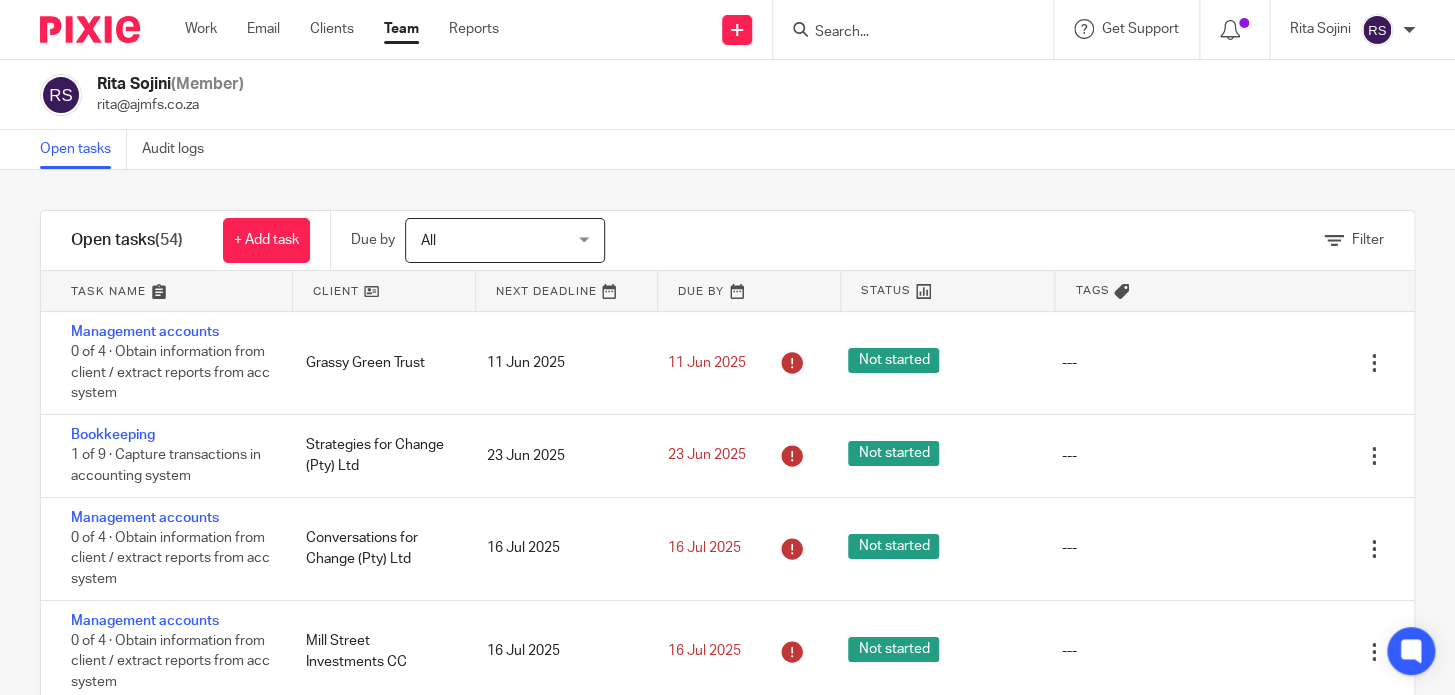 click at bounding box center (166, 291) 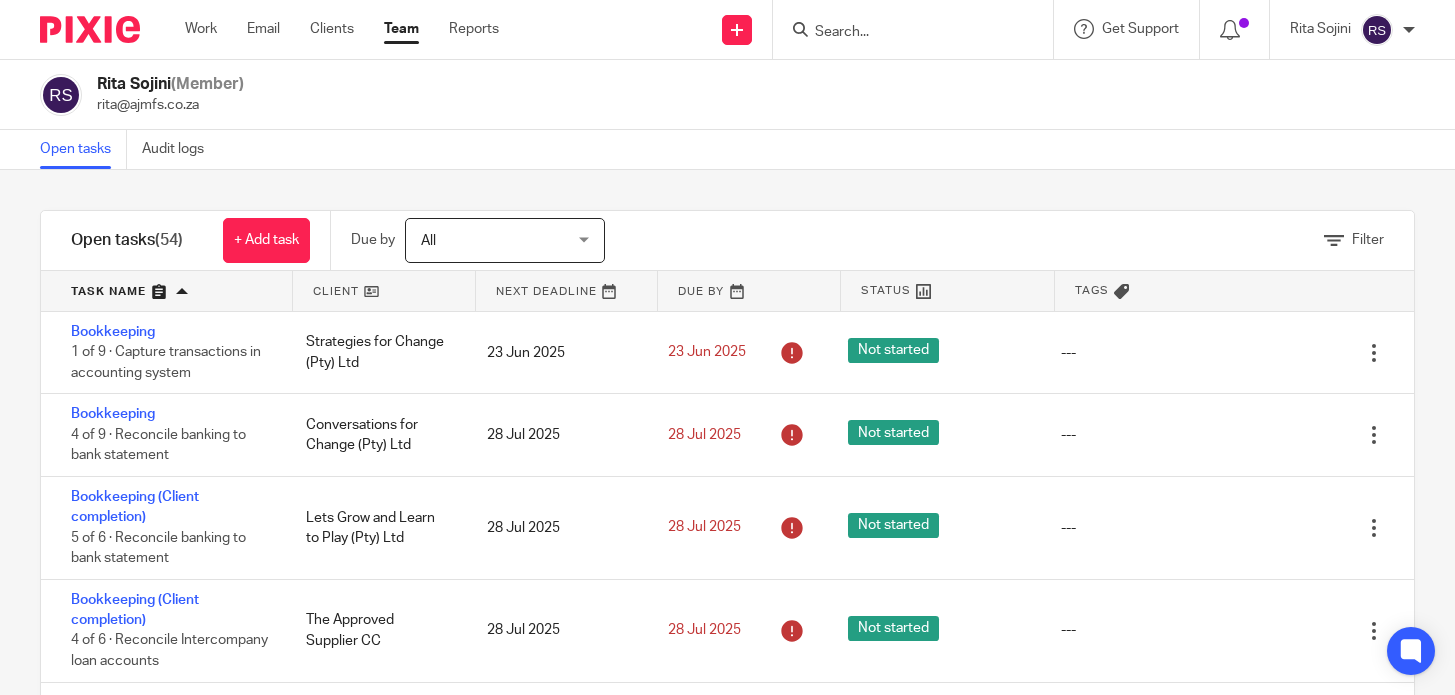 scroll, scrollTop: 0, scrollLeft: 0, axis: both 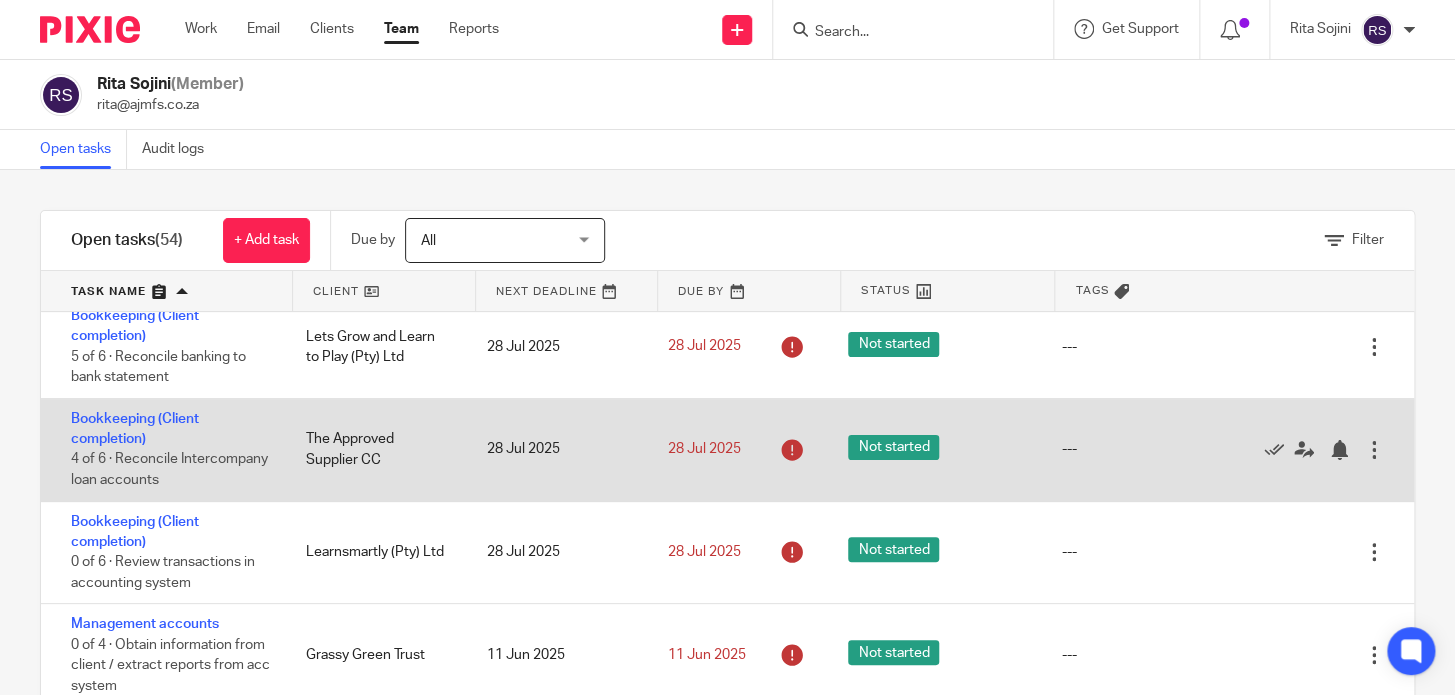 click on "Bookkeeping  (Client completion)
4
of
6 ·
Reconcile Intercompany loan accounts" at bounding box center [163, 450] 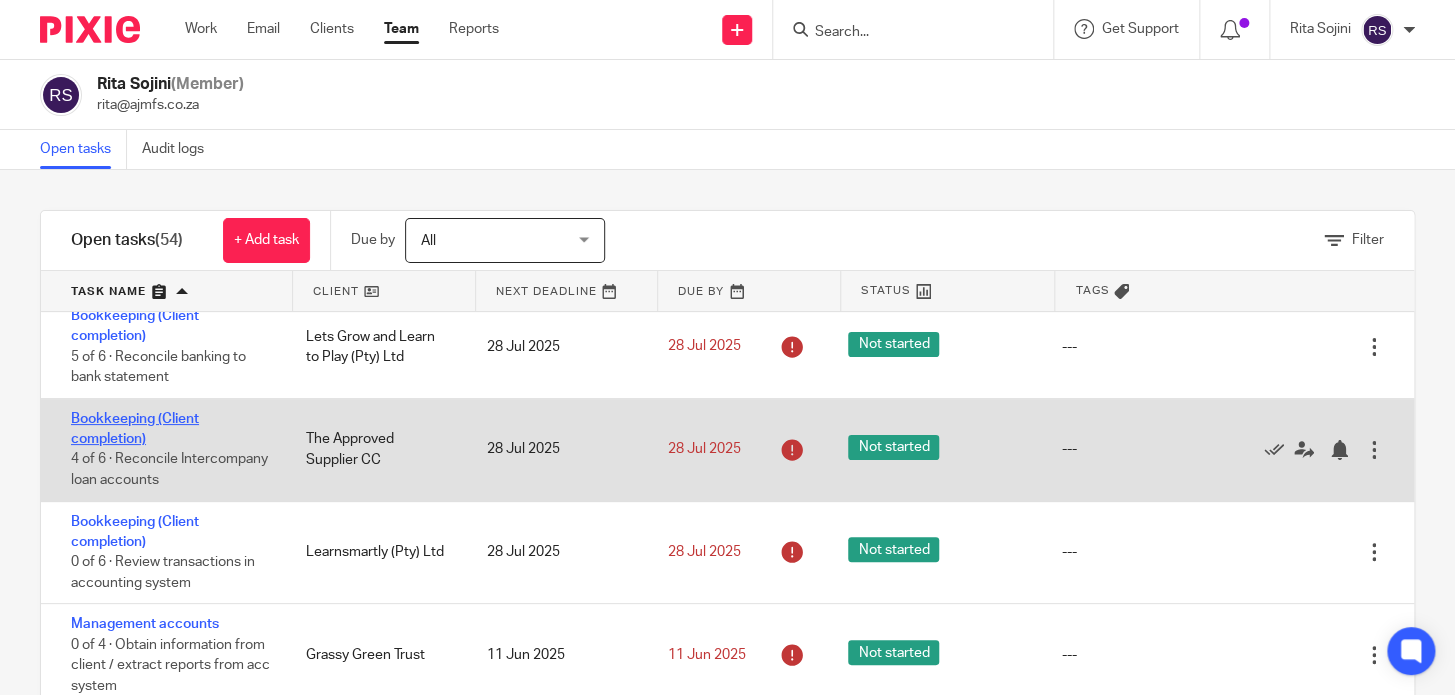 click on "Bookkeeping  (Client completion)" at bounding box center (135, 429) 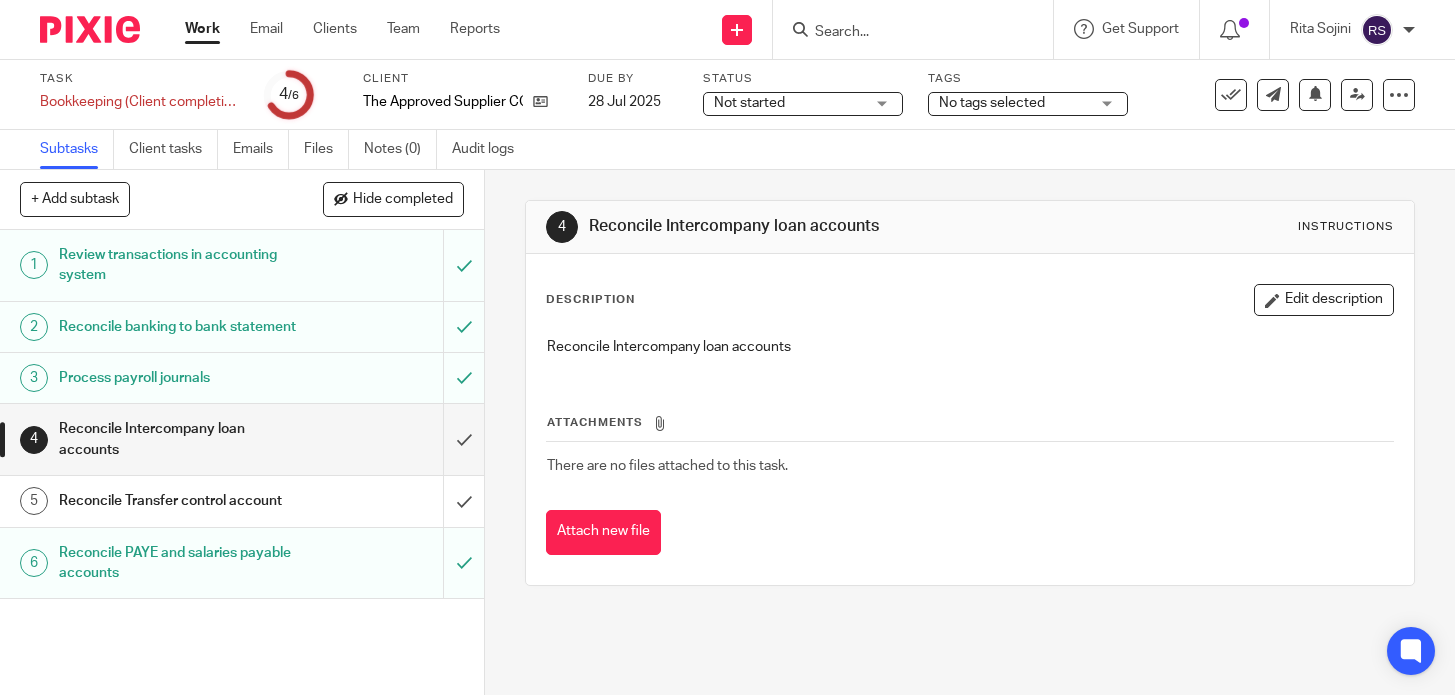 scroll, scrollTop: 0, scrollLeft: 0, axis: both 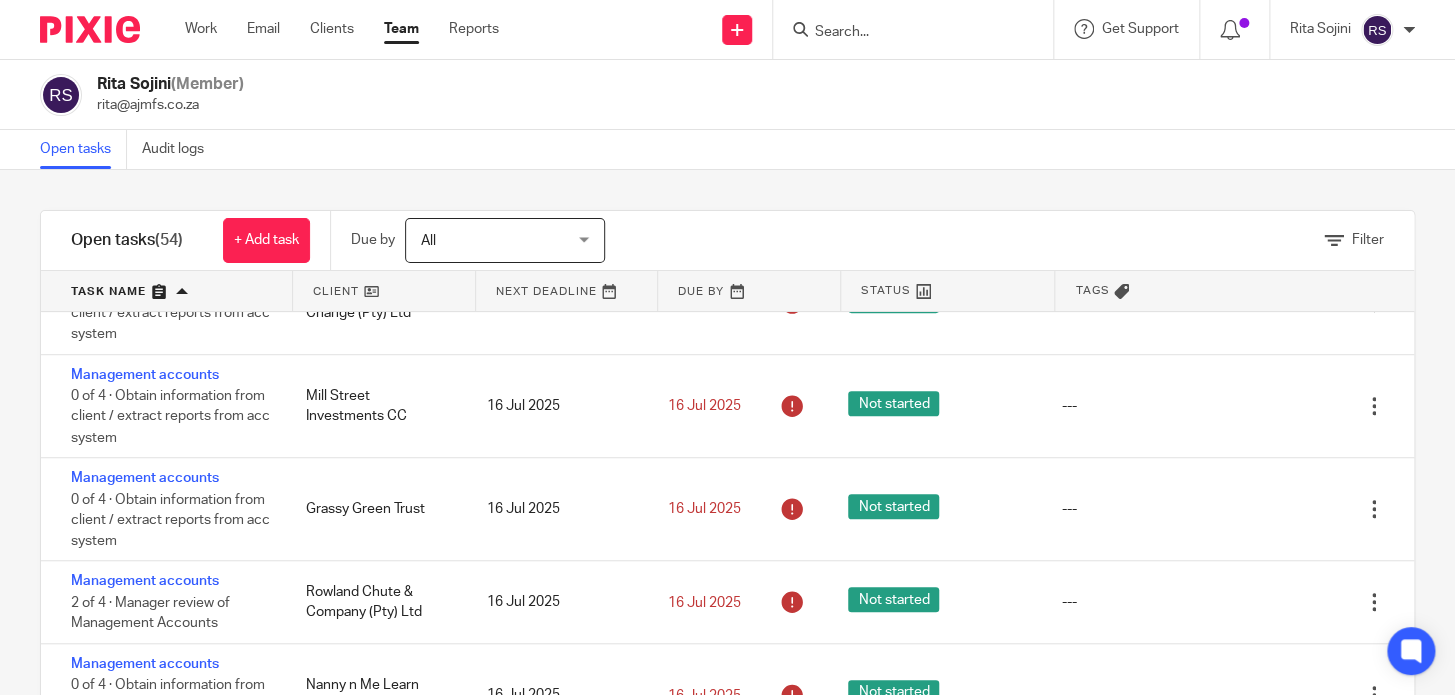 click at bounding box center [166, 291] 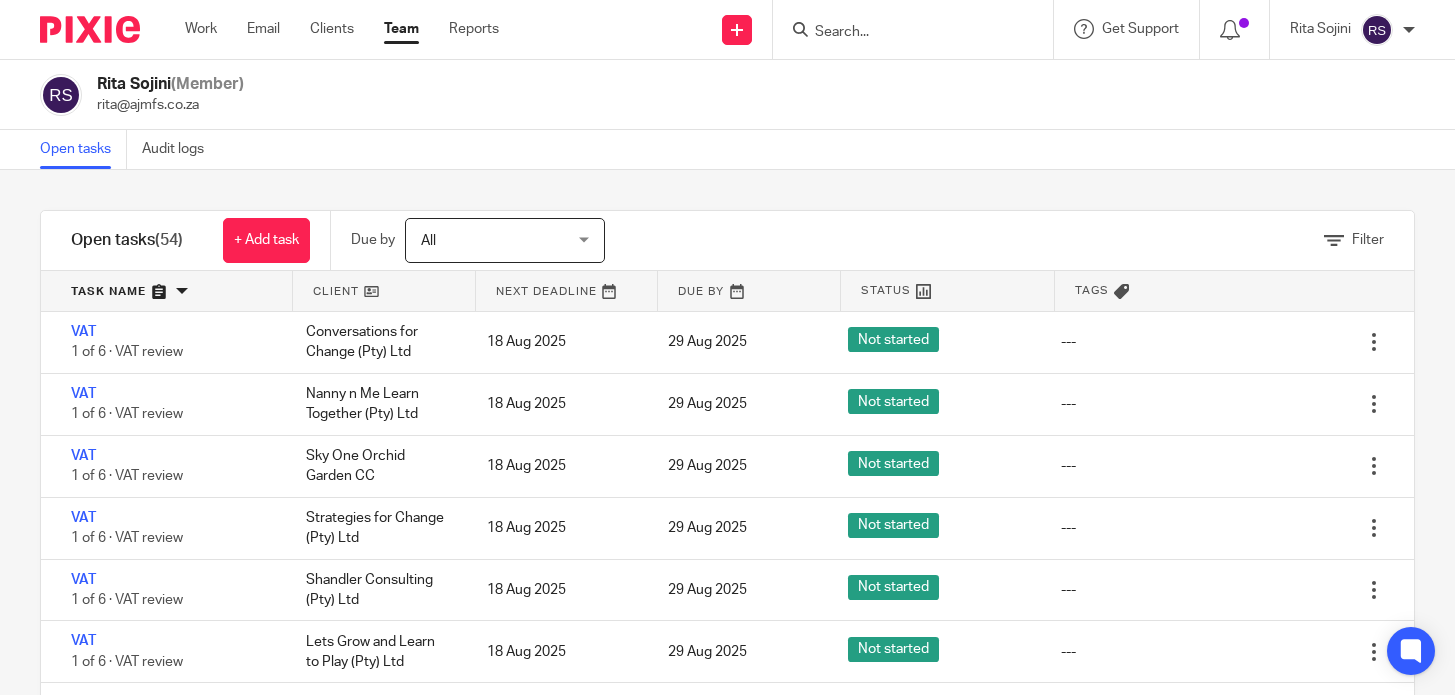scroll, scrollTop: 0, scrollLeft: 0, axis: both 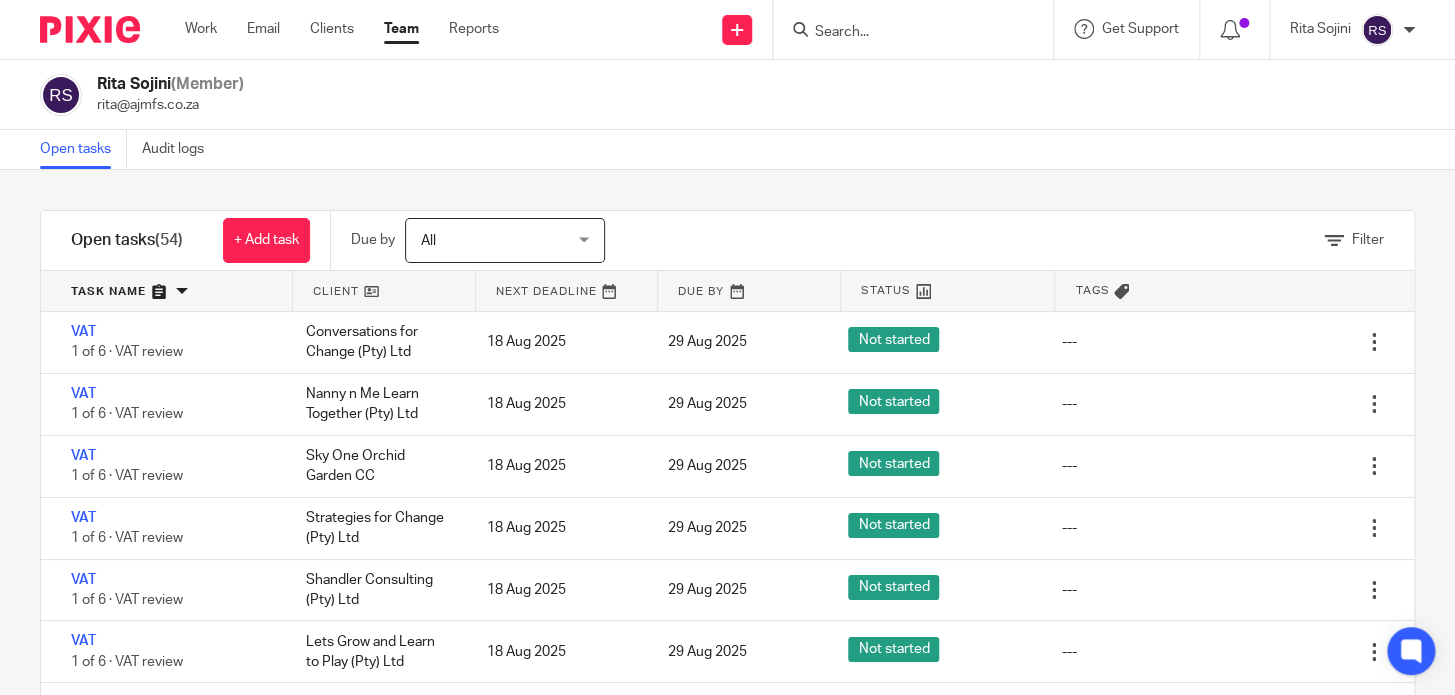click at bounding box center (166, 291) 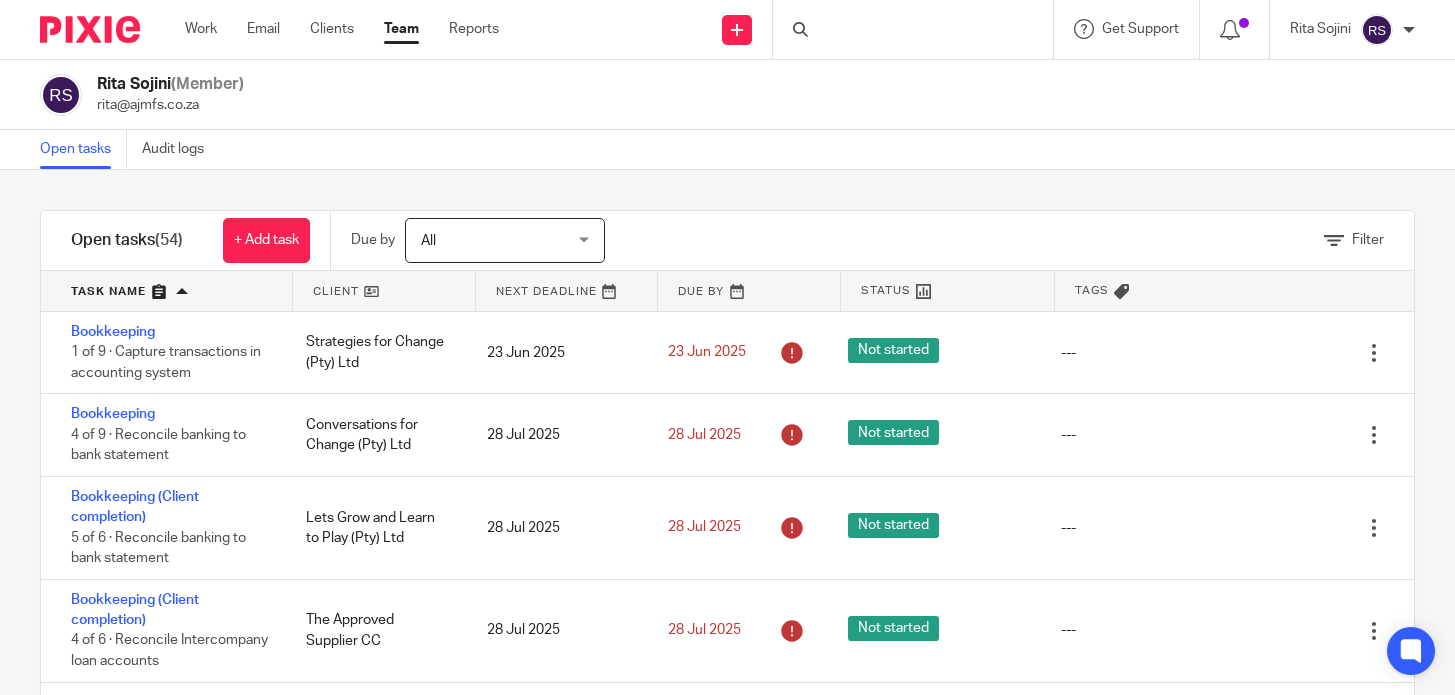 scroll, scrollTop: 0, scrollLeft: 0, axis: both 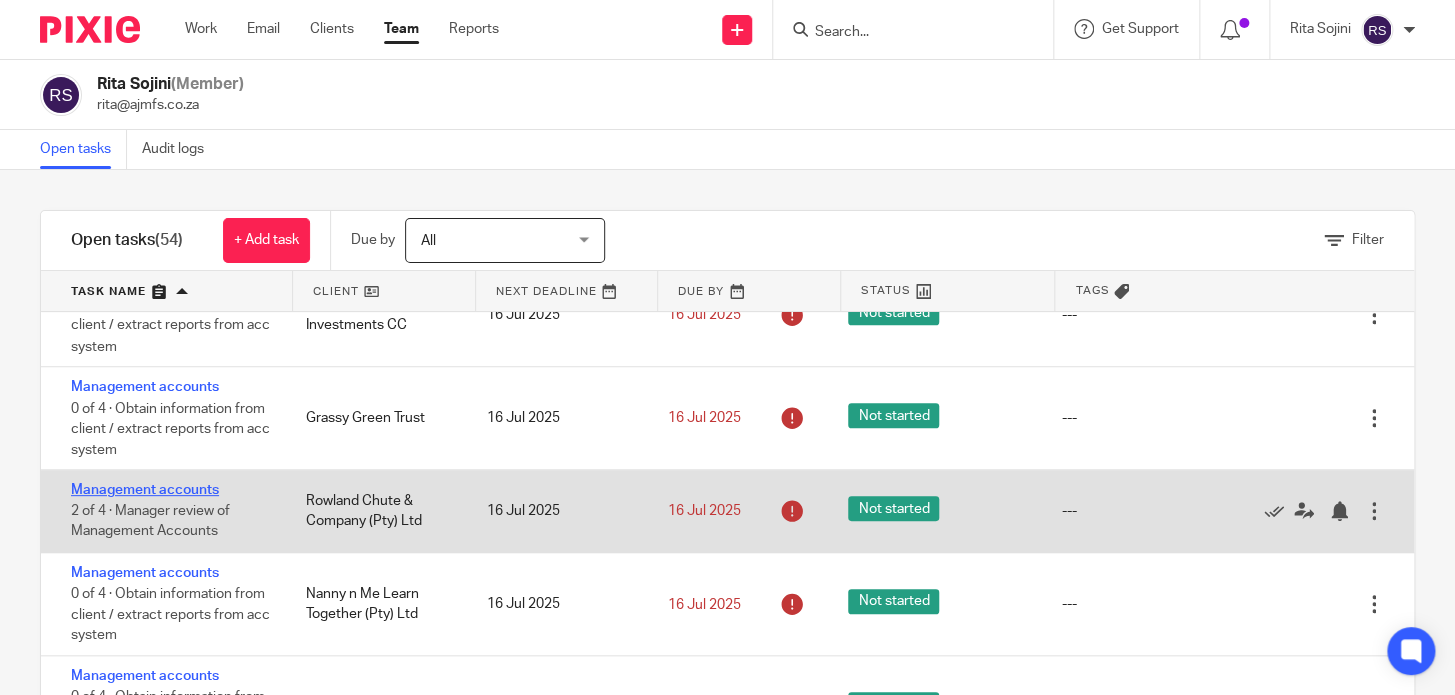 click on "Management accounts" at bounding box center [145, 490] 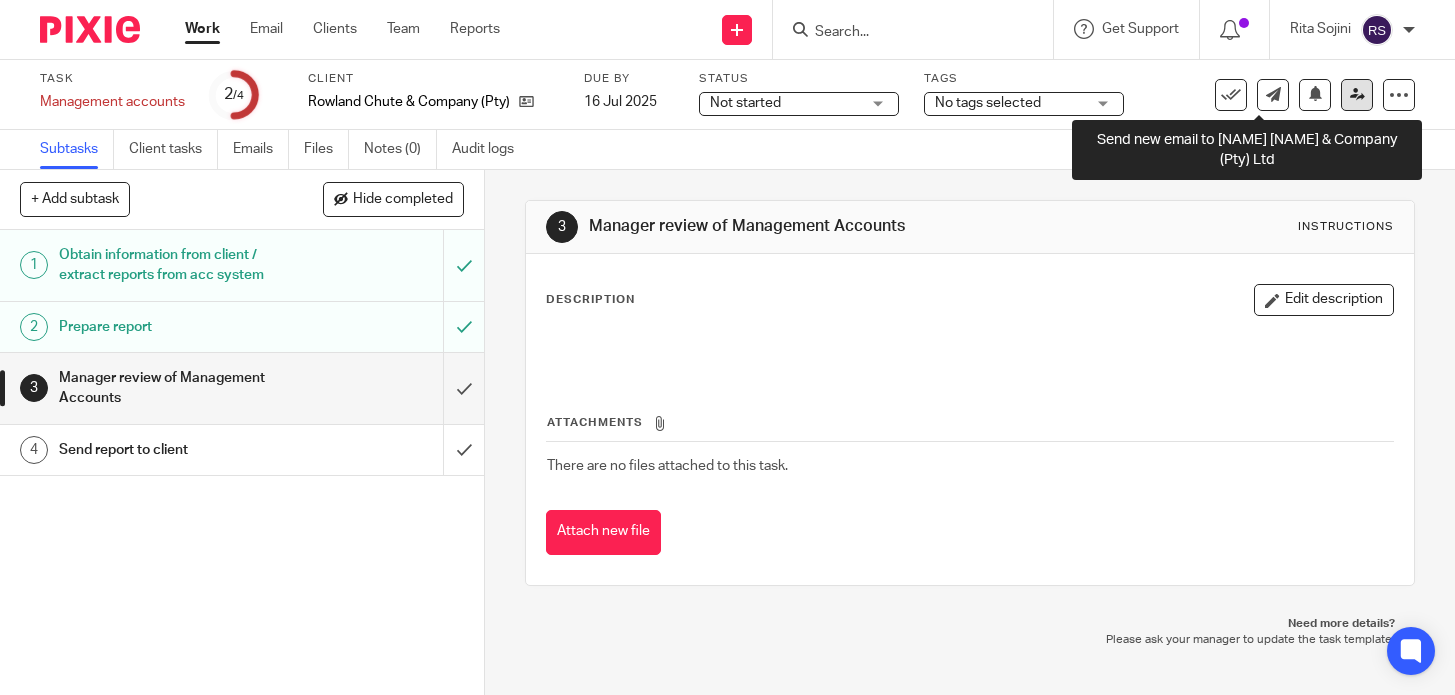 scroll, scrollTop: 0, scrollLeft: 0, axis: both 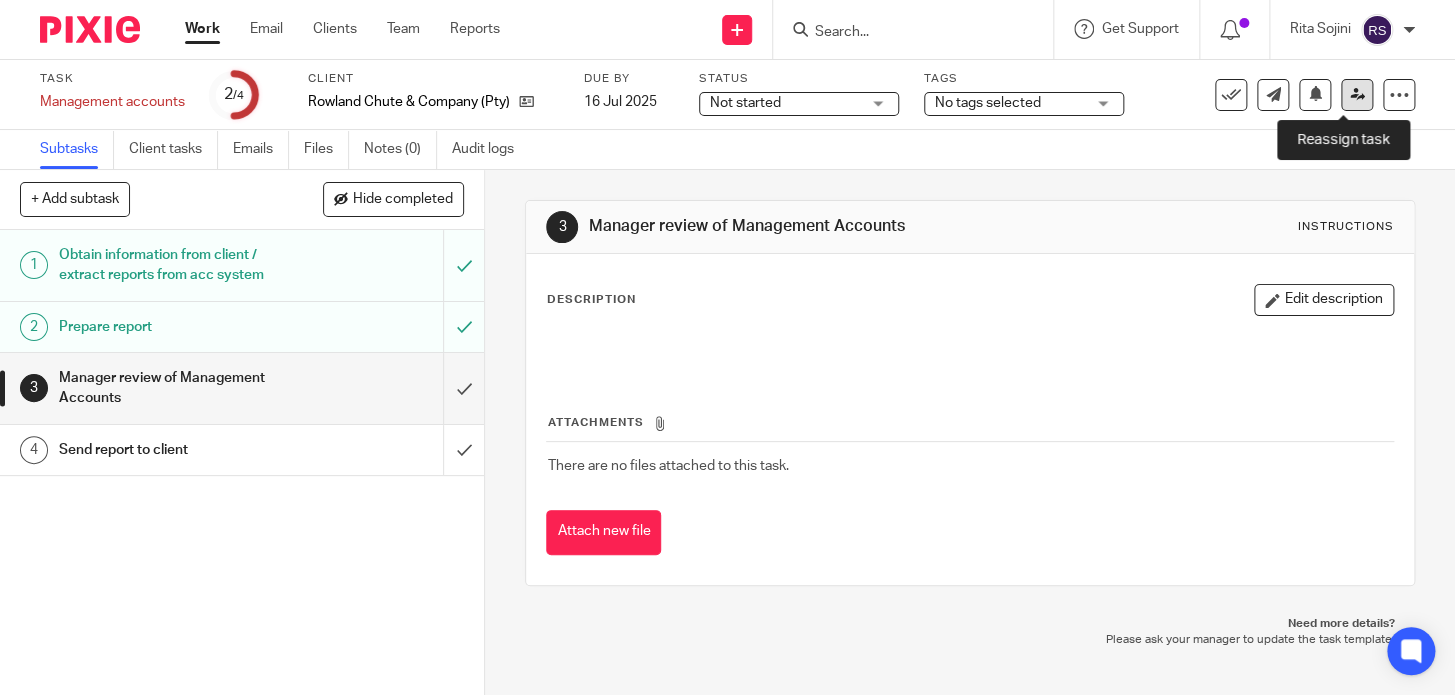 click at bounding box center (1357, 94) 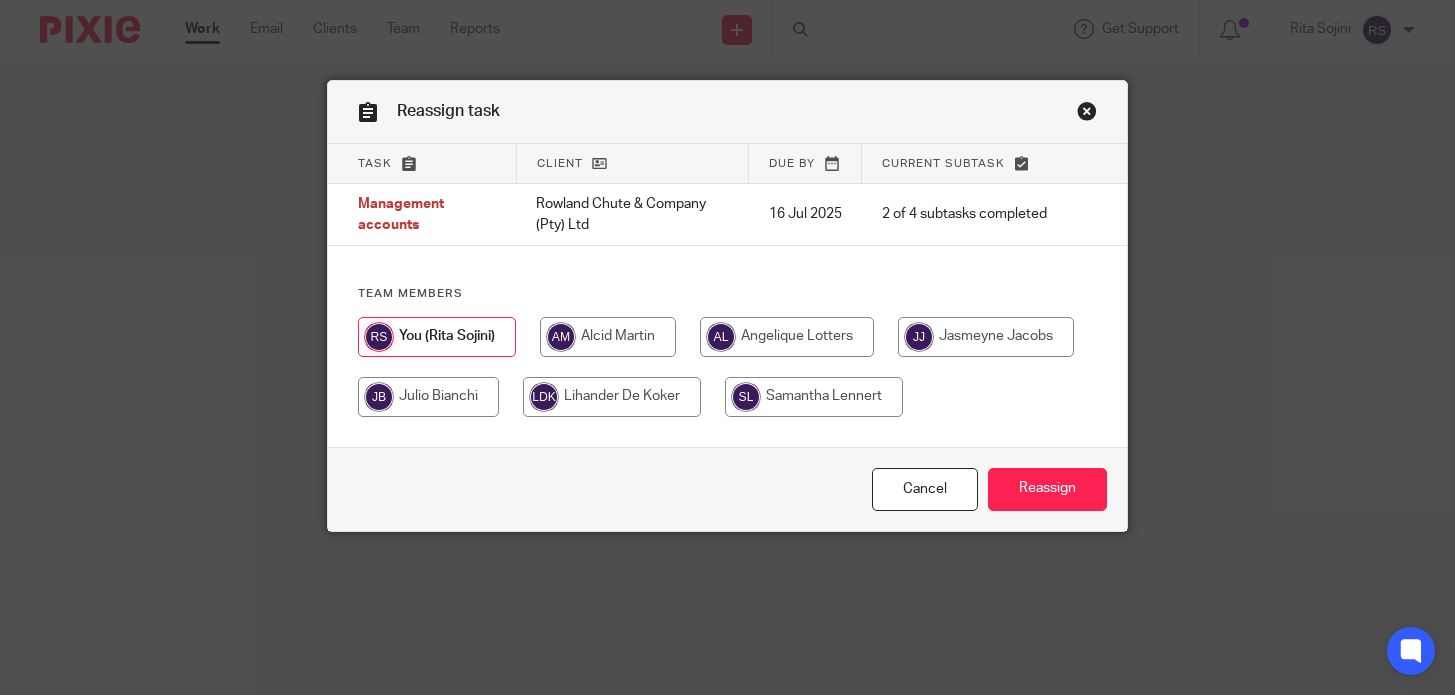 scroll, scrollTop: 0, scrollLeft: 0, axis: both 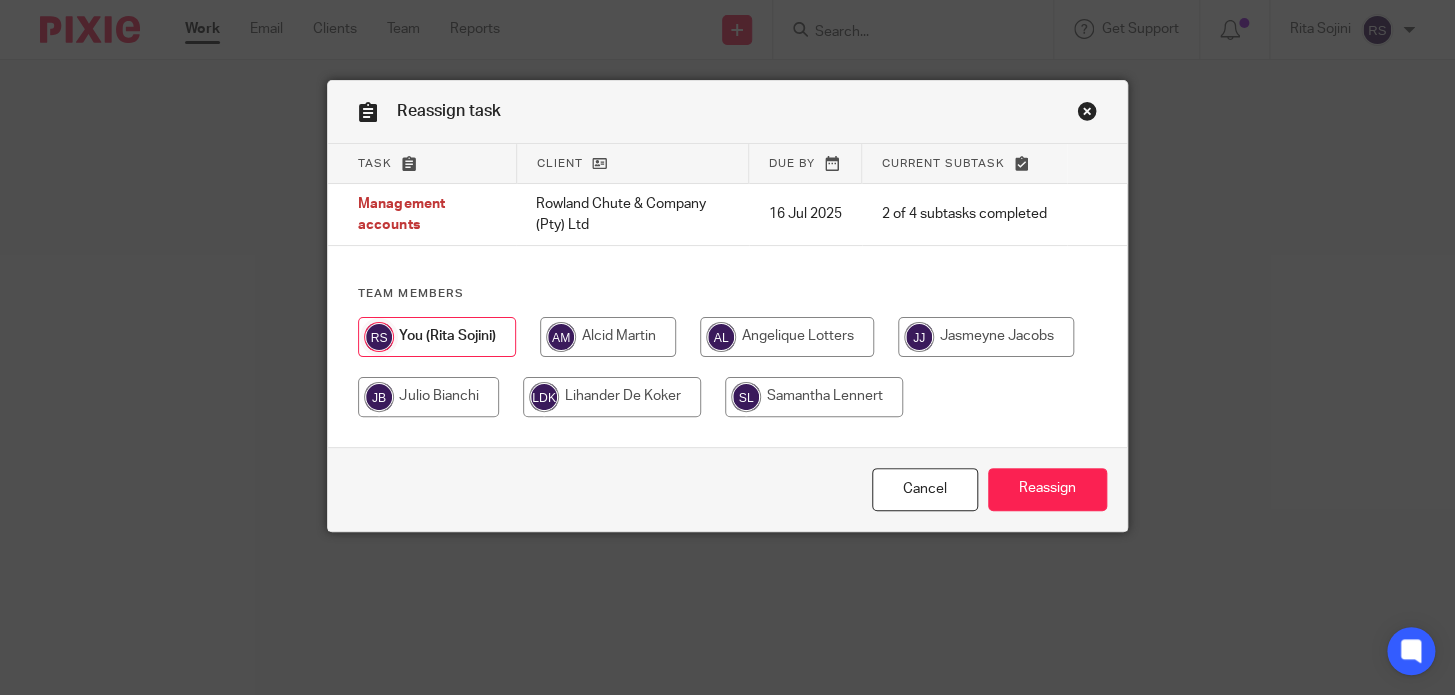 click at bounding box center [787, 337] 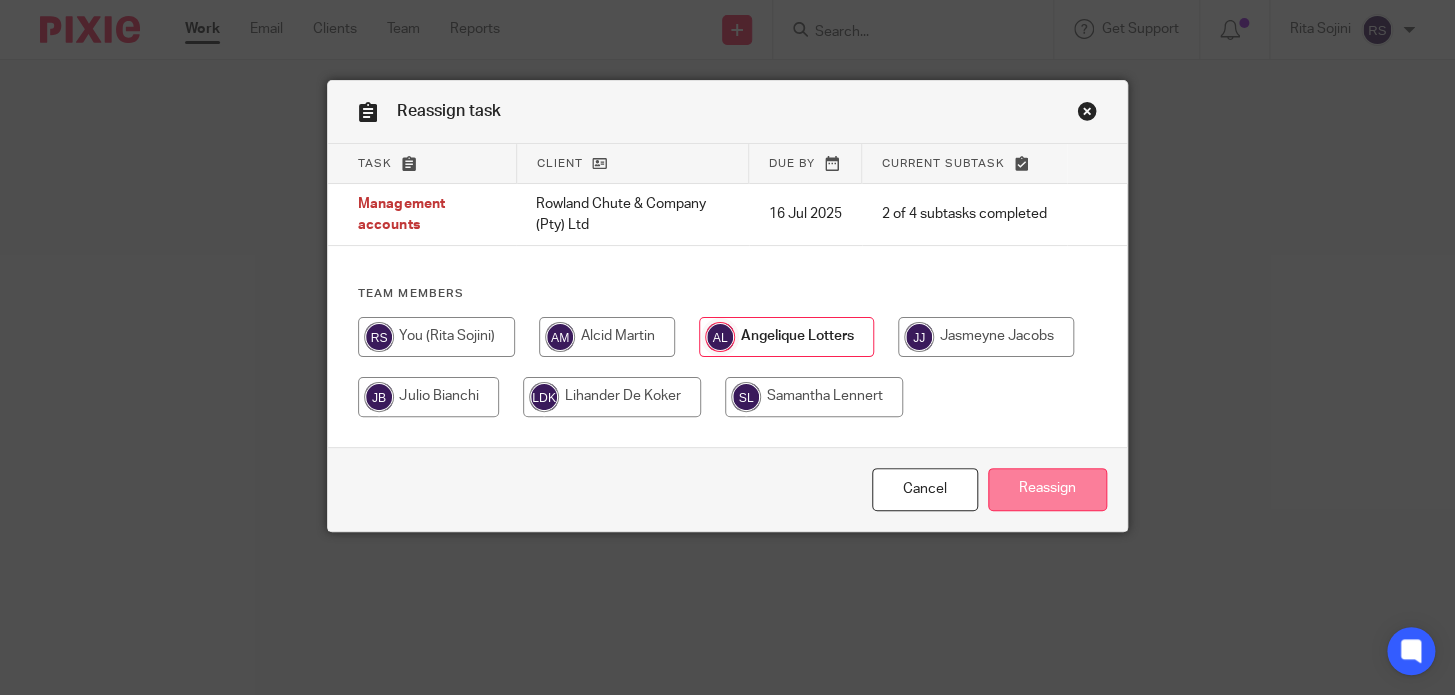 click on "Reassign" at bounding box center [1047, 489] 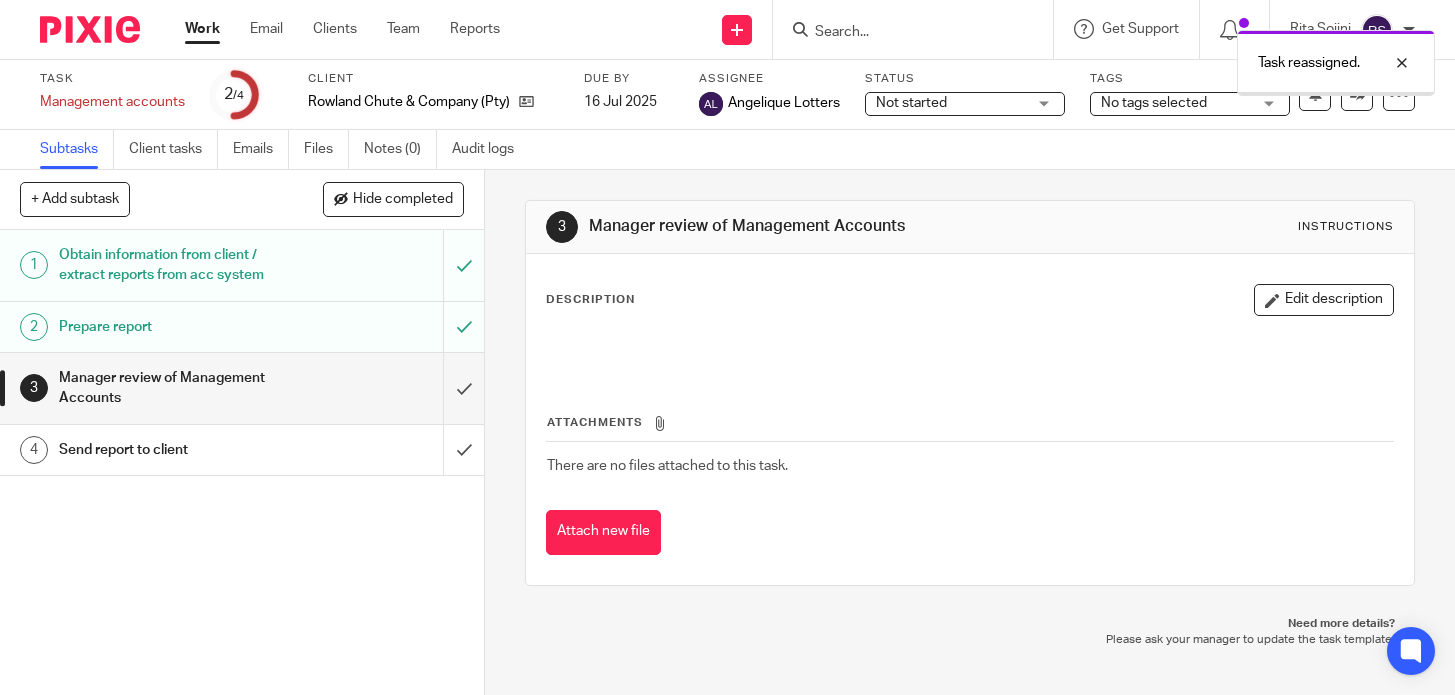 scroll, scrollTop: 0, scrollLeft: 0, axis: both 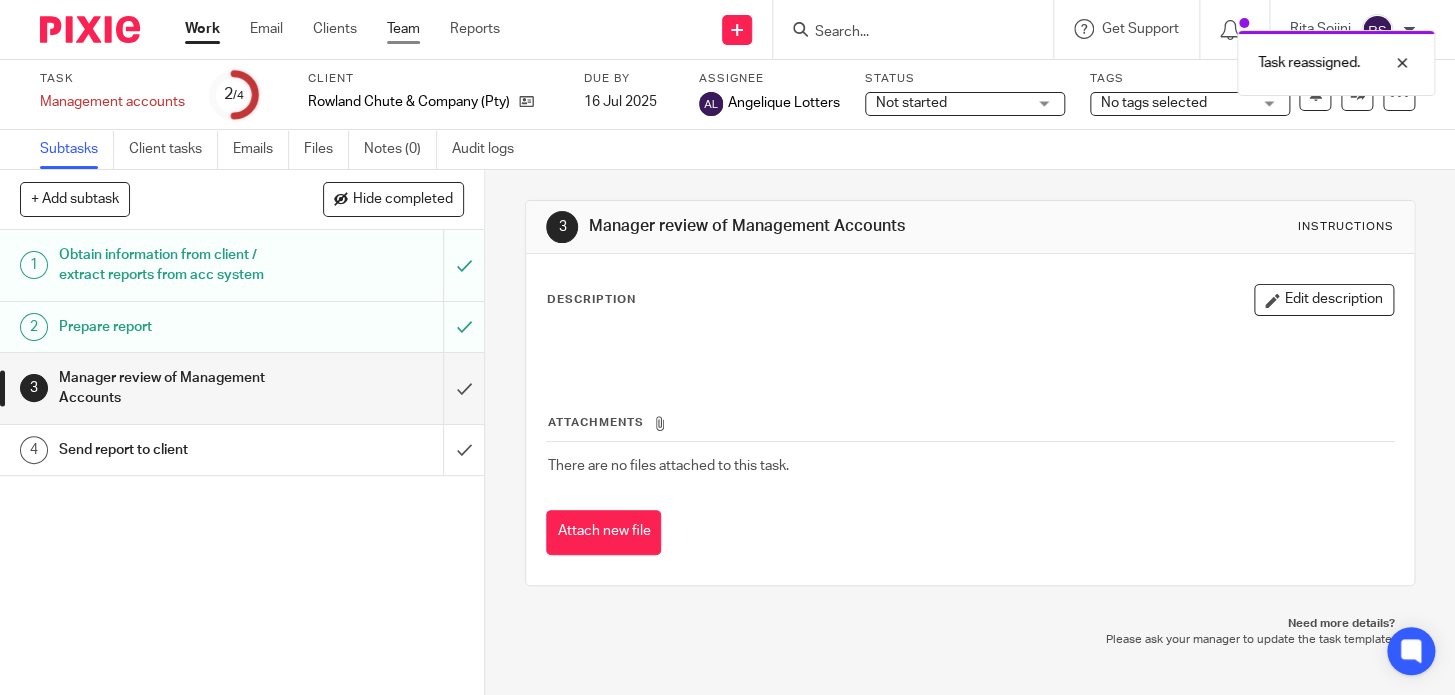 click on "Team" at bounding box center (403, 29) 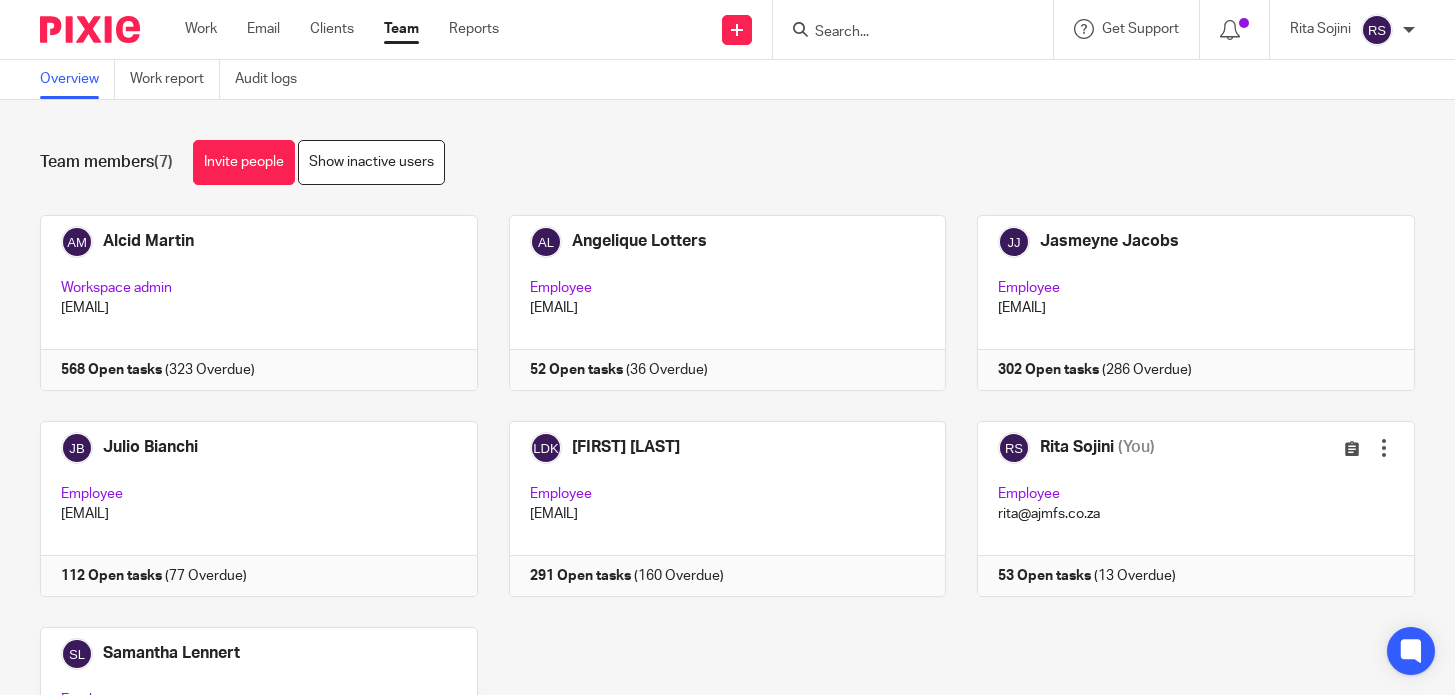 scroll, scrollTop: 0, scrollLeft: 0, axis: both 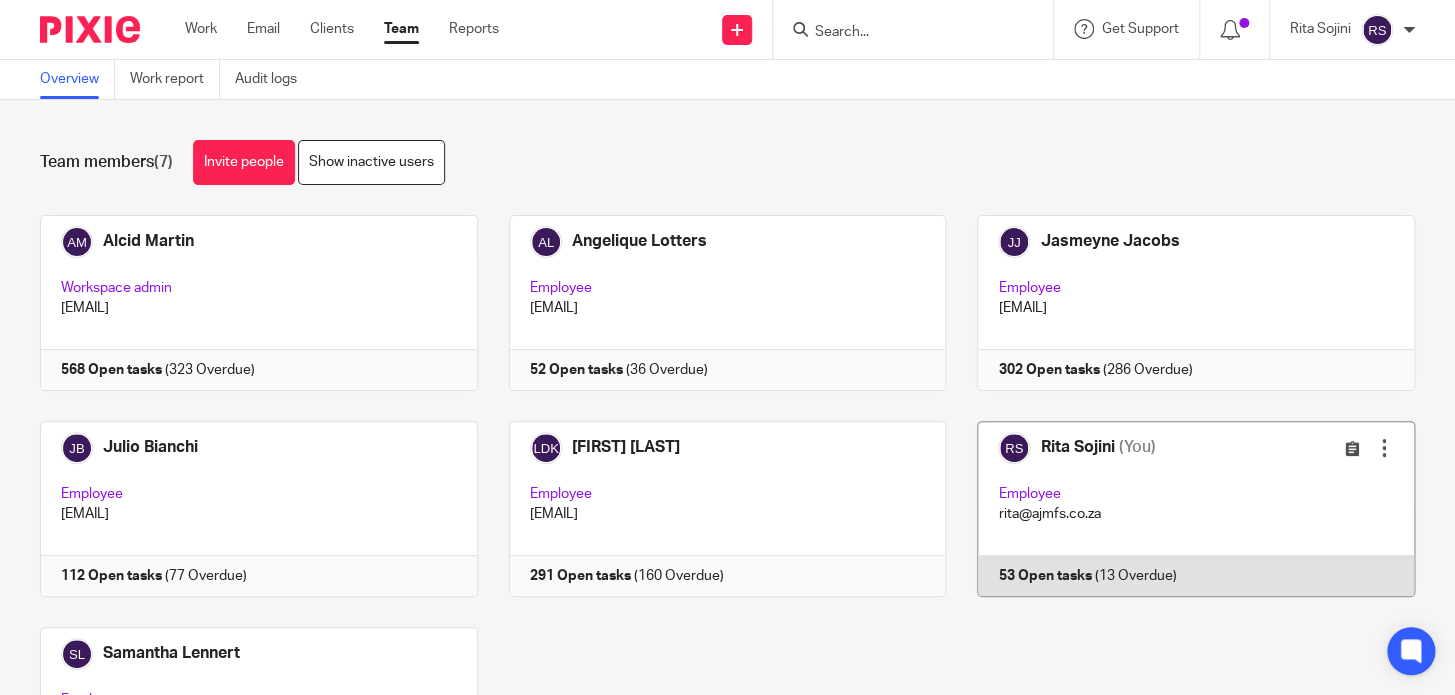 click at bounding box center [1180, 509] 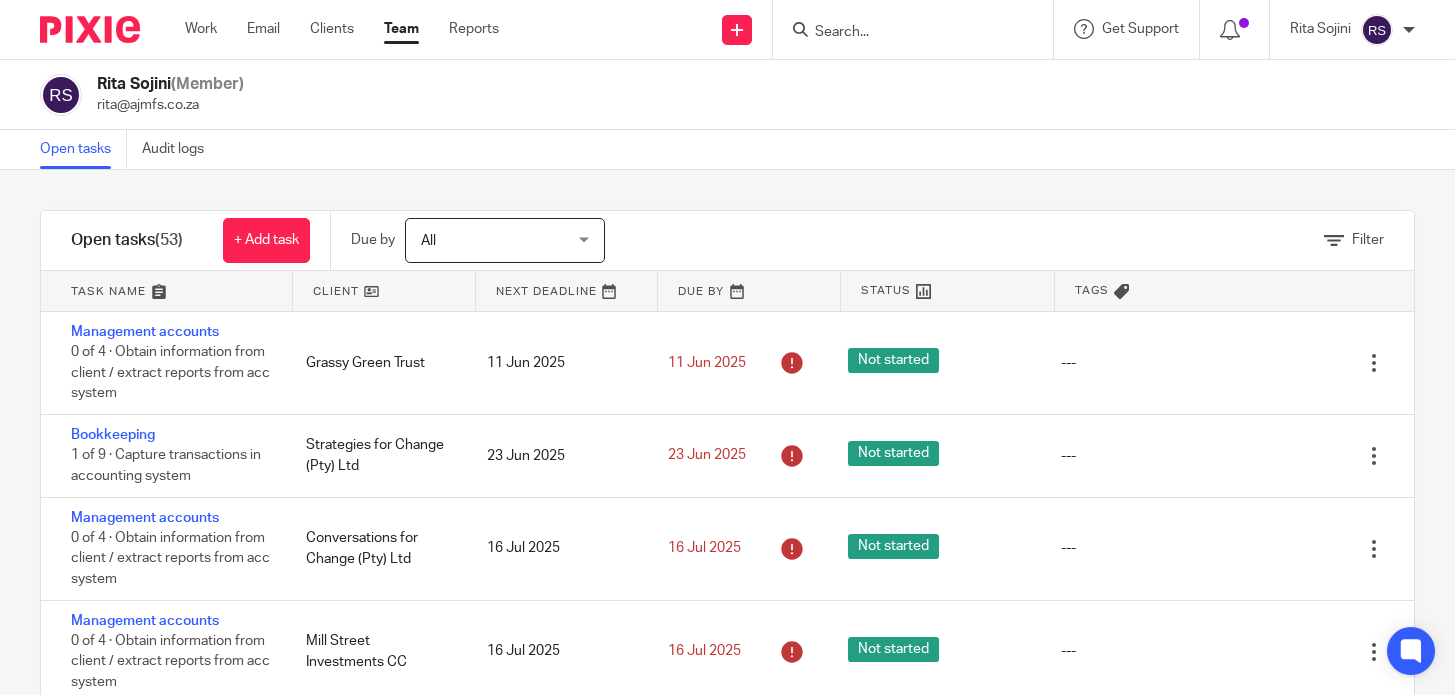 scroll, scrollTop: 0, scrollLeft: 0, axis: both 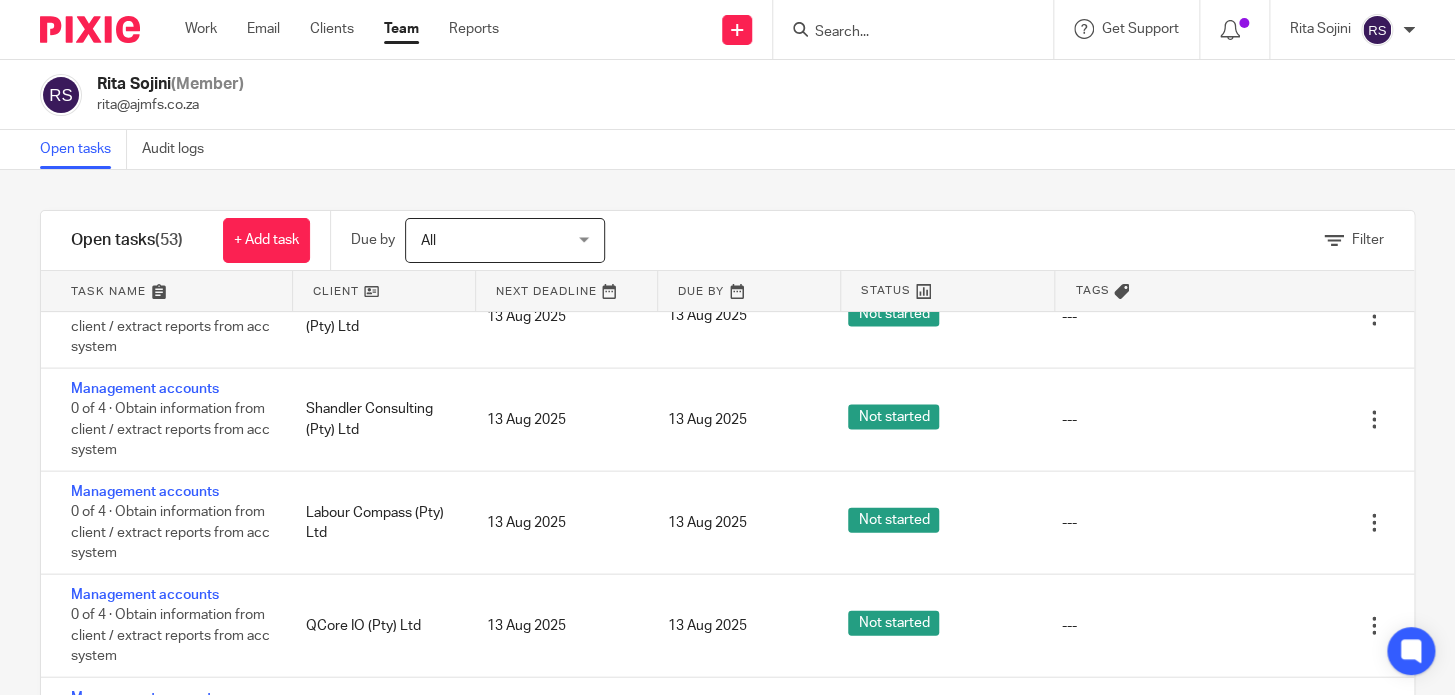 click at bounding box center [903, 33] 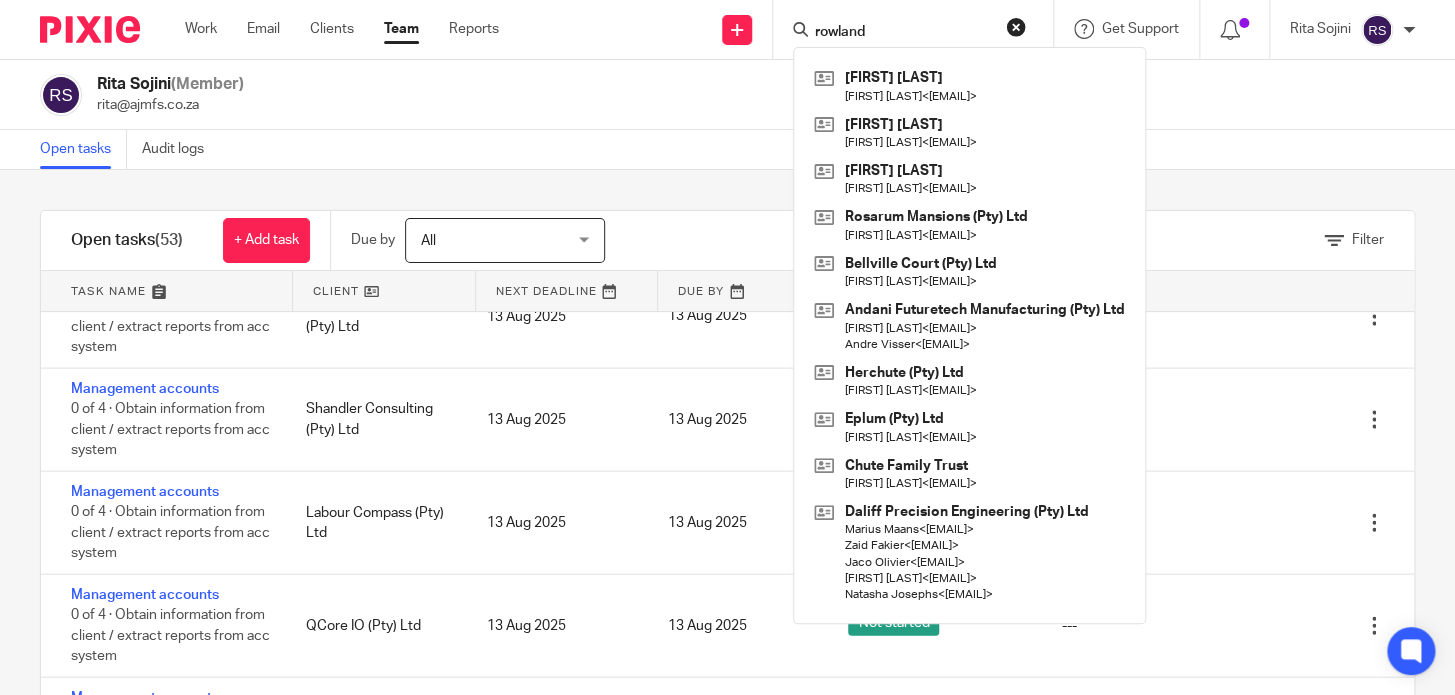 type on "rowland" 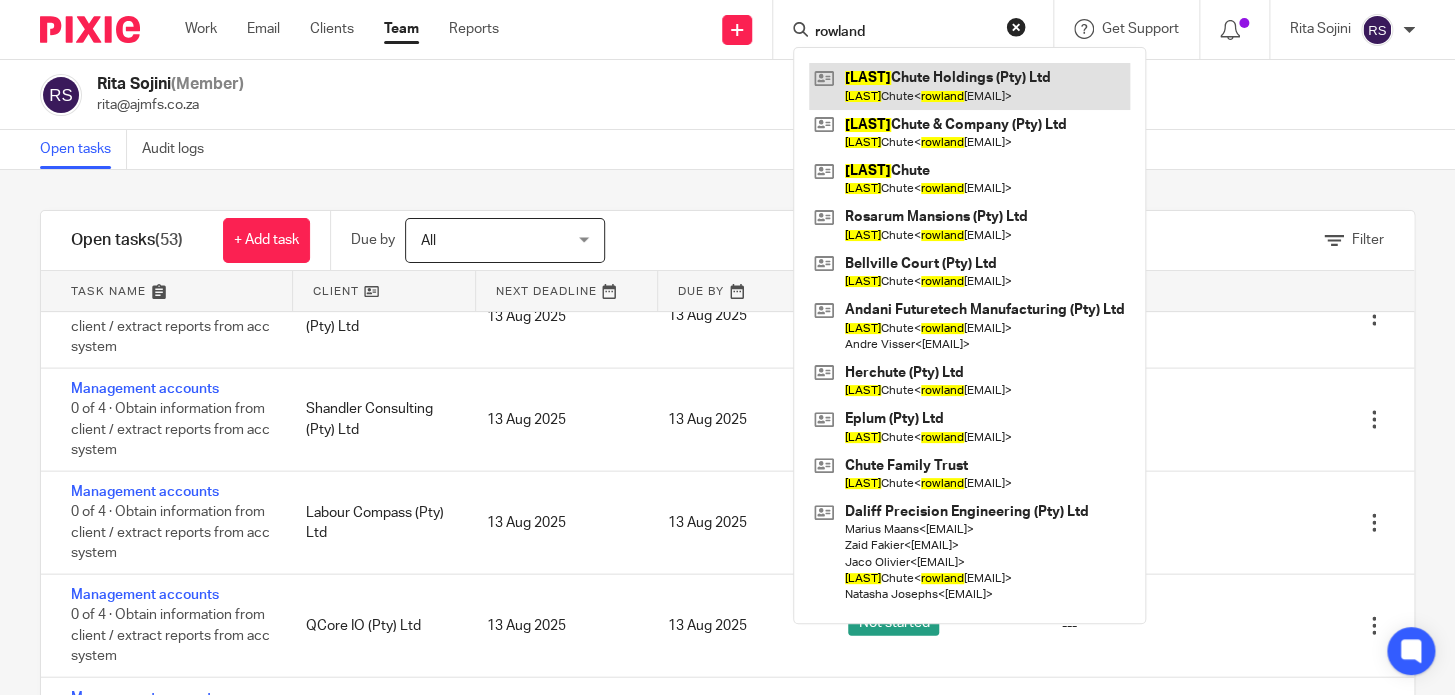 click at bounding box center (969, 86) 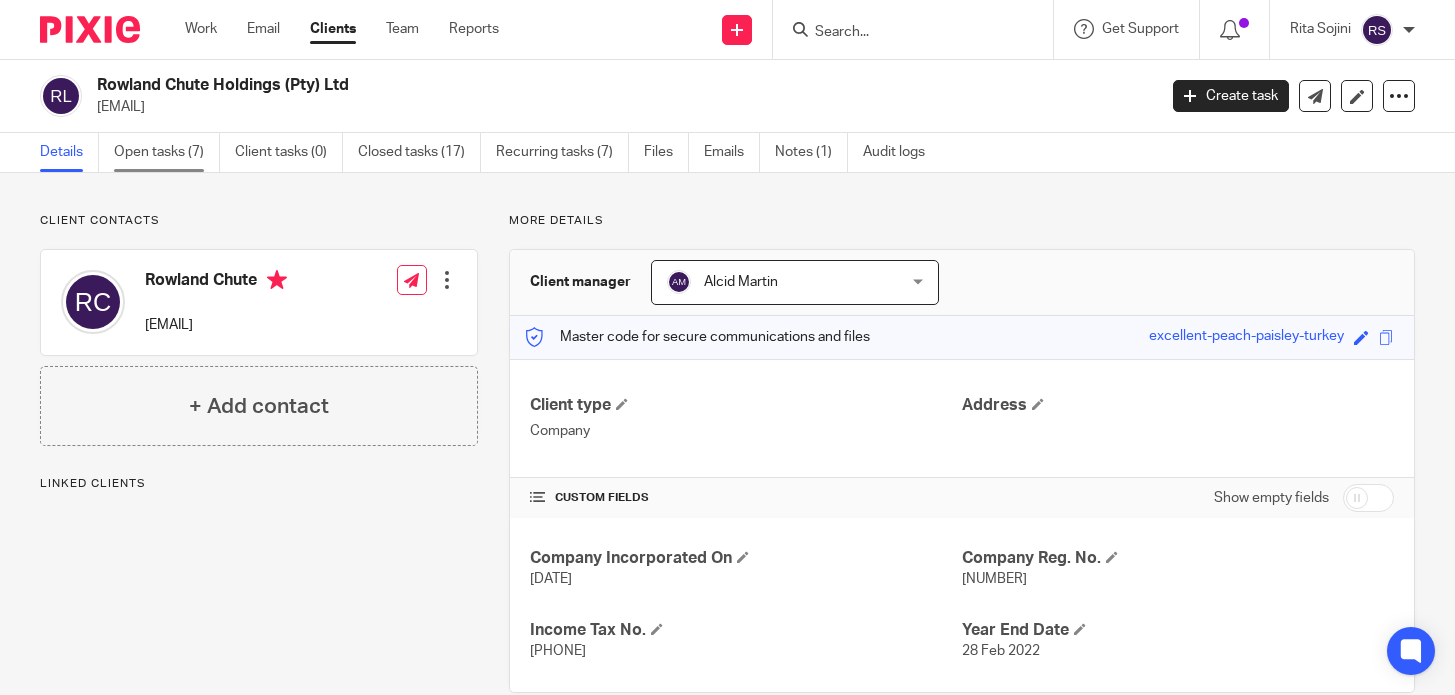 scroll, scrollTop: 0, scrollLeft: 0, axis: both 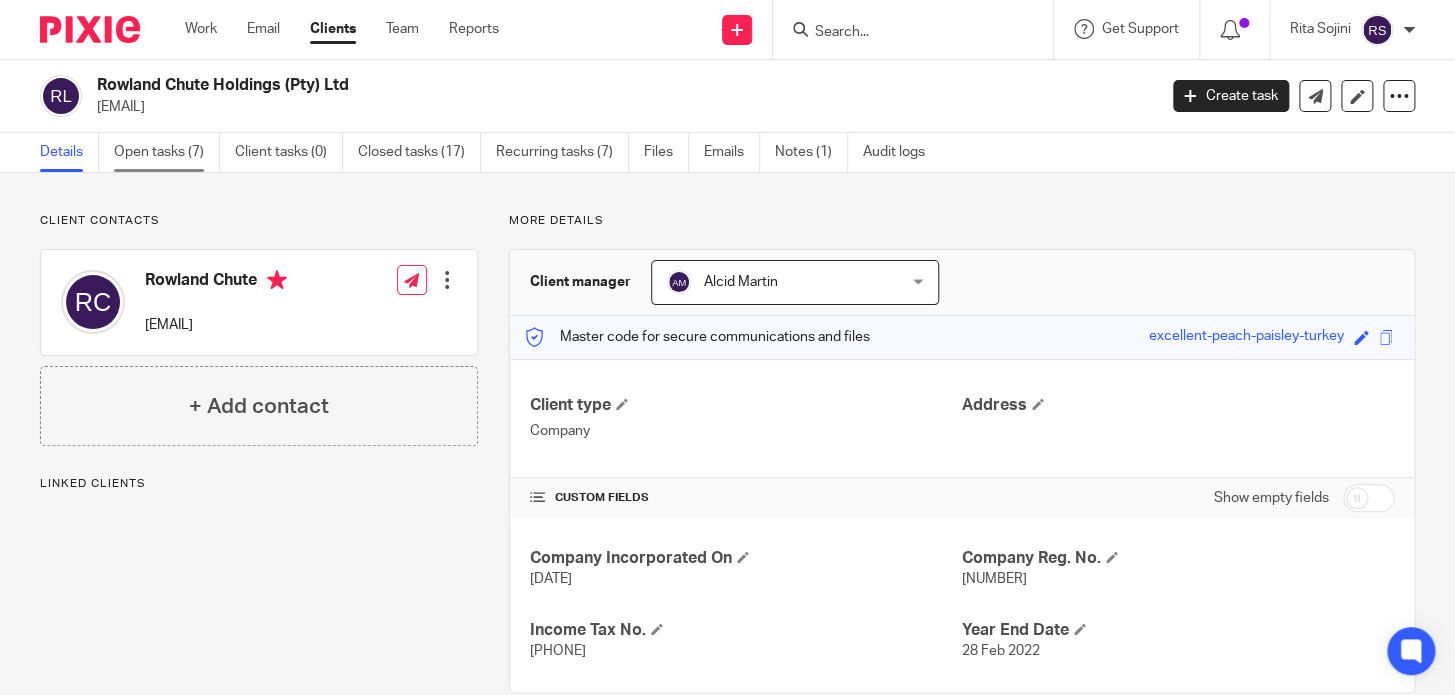 click on "Open tasks (7)" at bounding box center (167, 152) 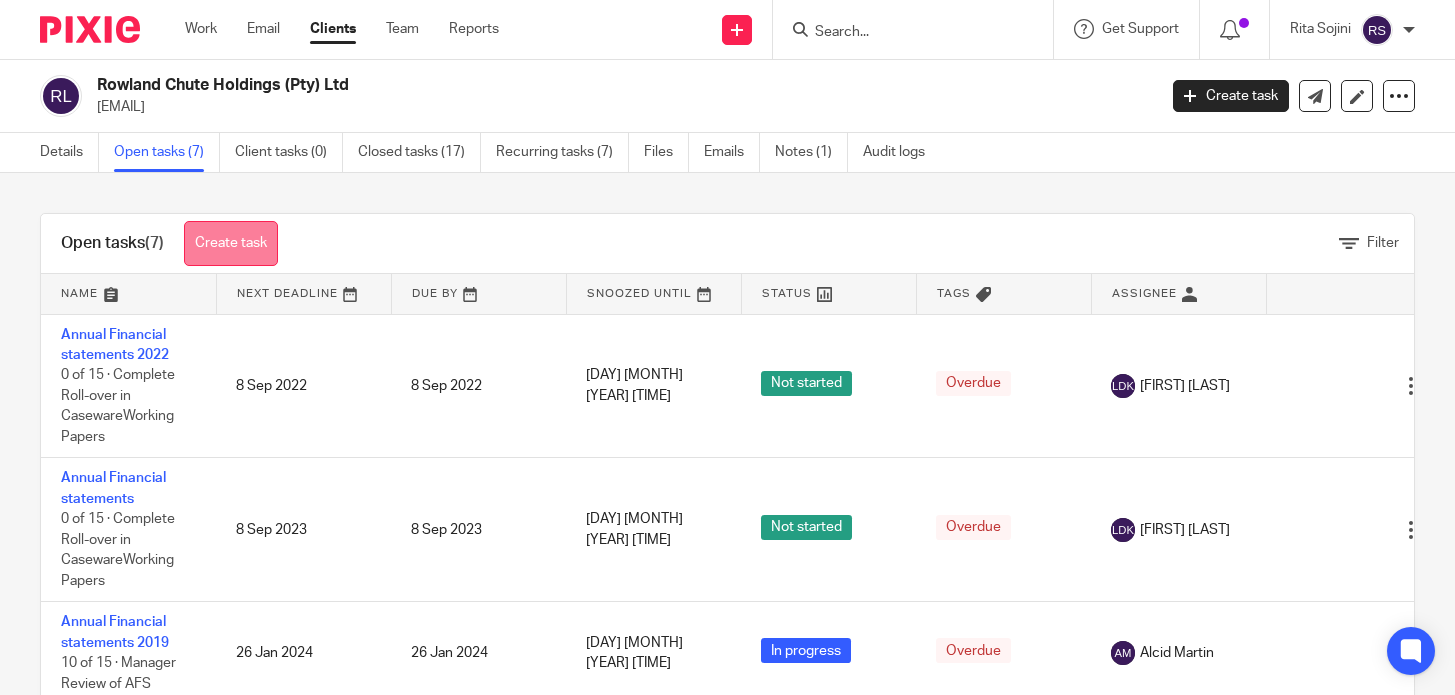 scroll, scrollTop: 0, scrollLeft: 0, axis: both 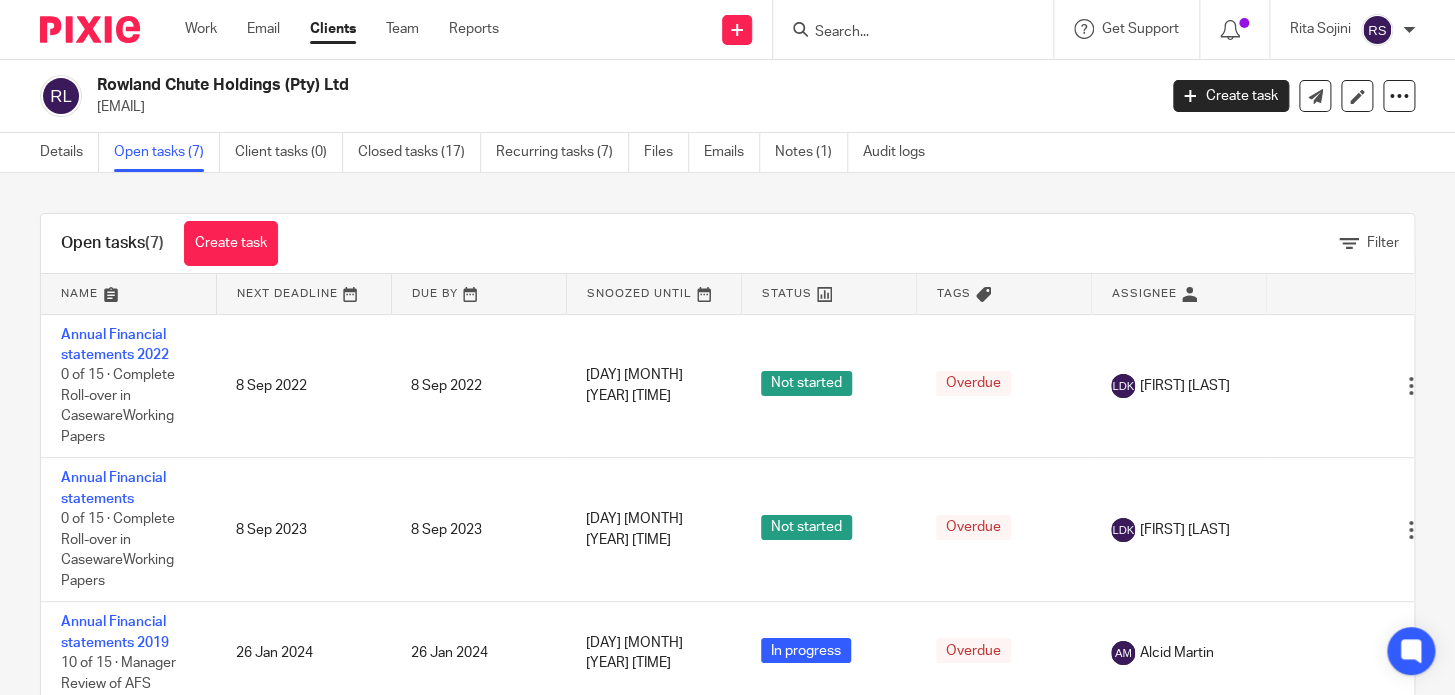 click on "[EMAIL]" at bounding box center [727, 96] 